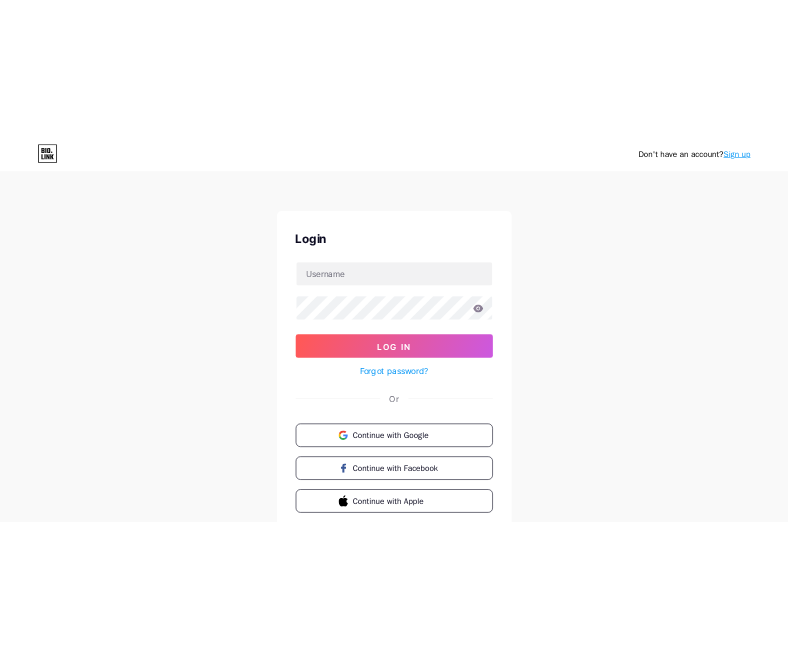 scroll, scrollTop: 0, scrollLeft: 0, axis: both 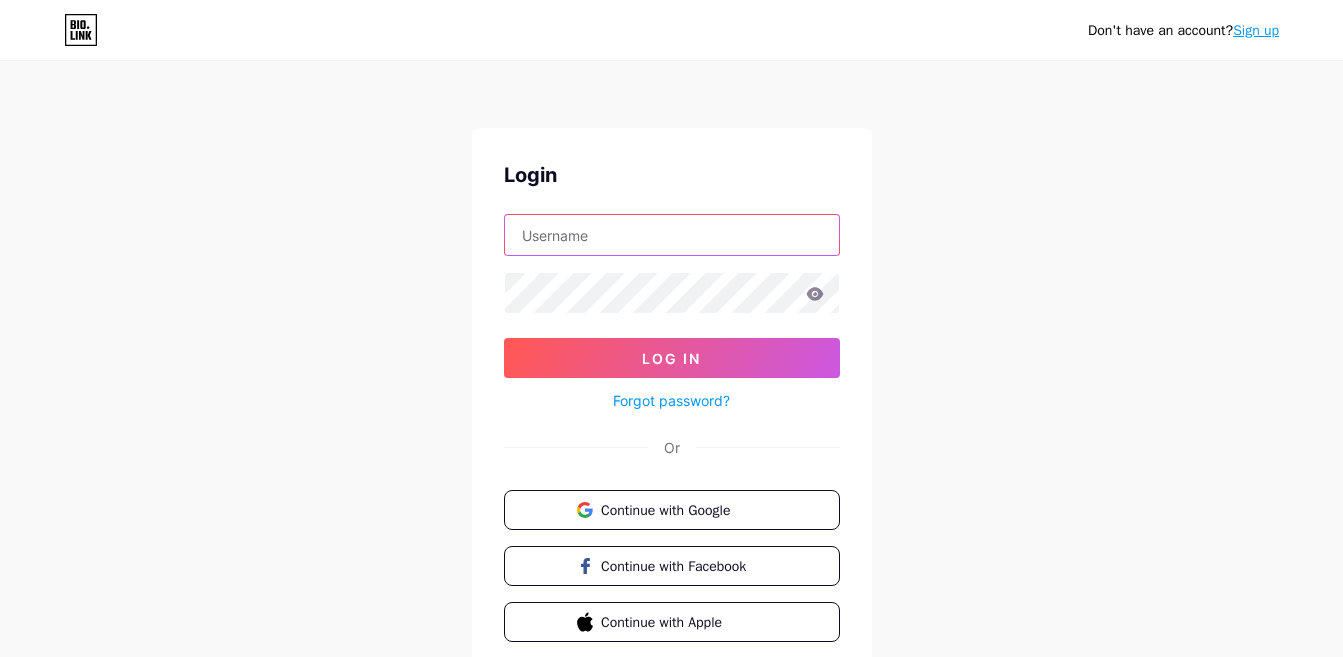 click at bounding box center [672, 235] 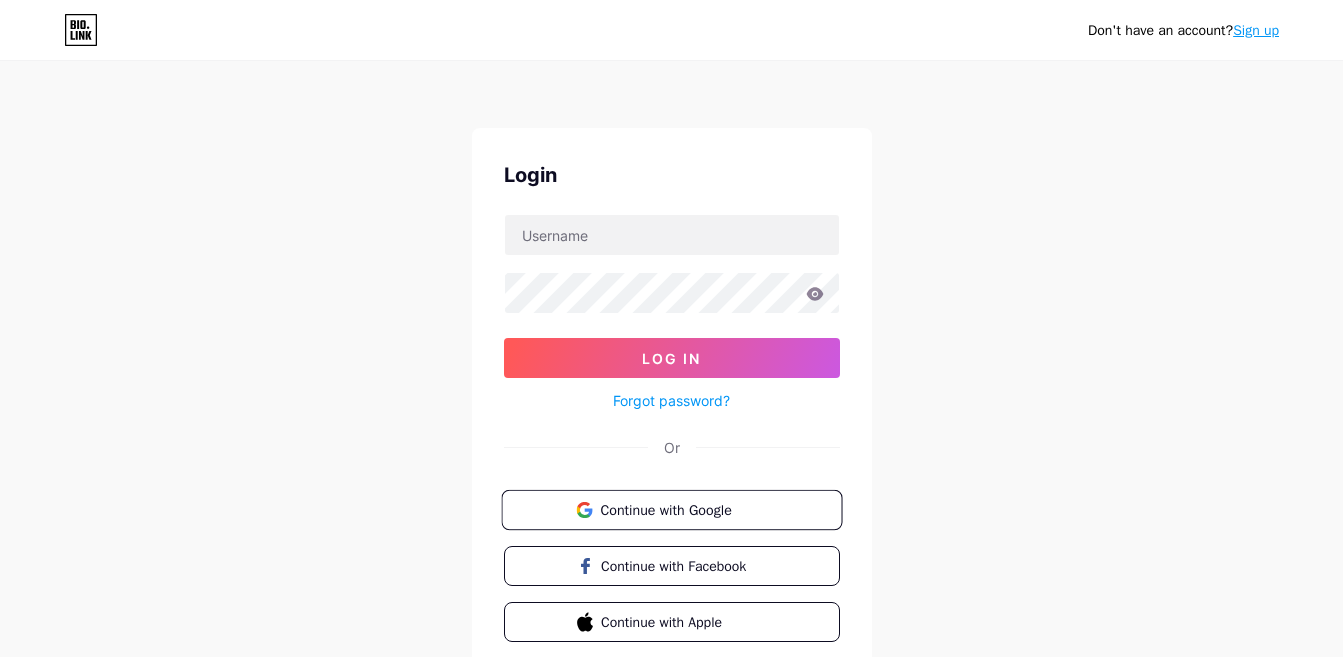 click on "Continue with Google" at bounding box center (671, 510) 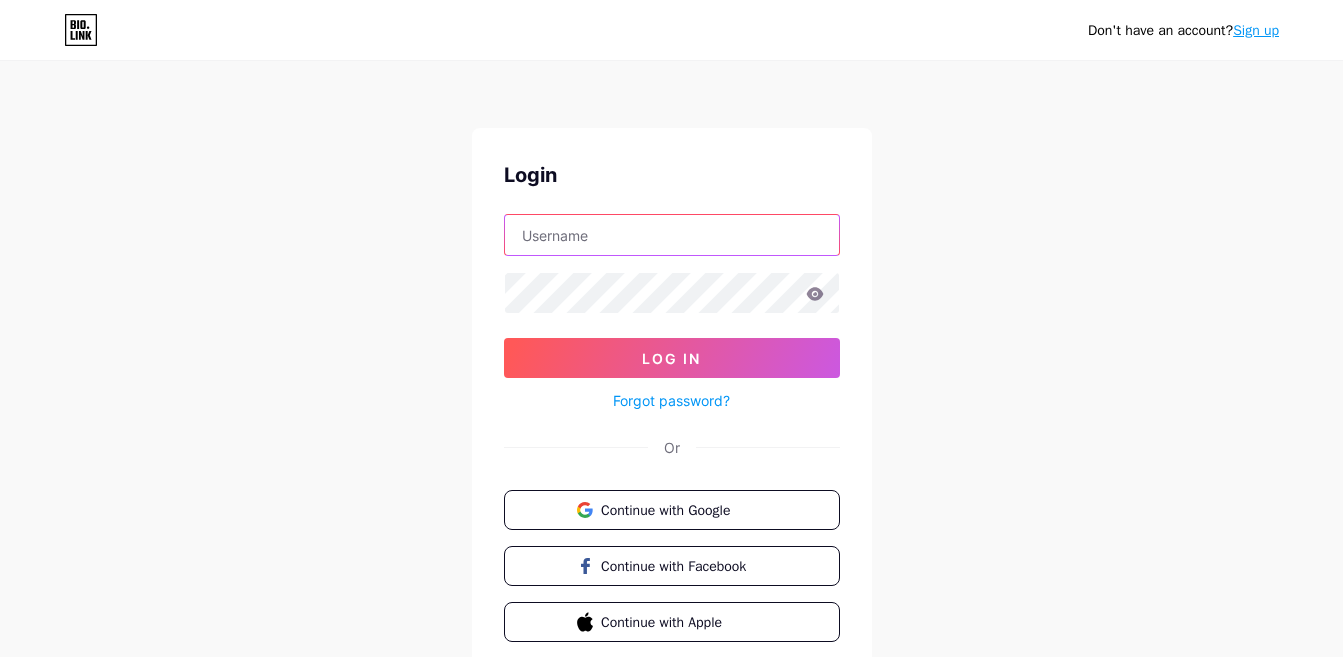 click at bounding box center [672, 235] 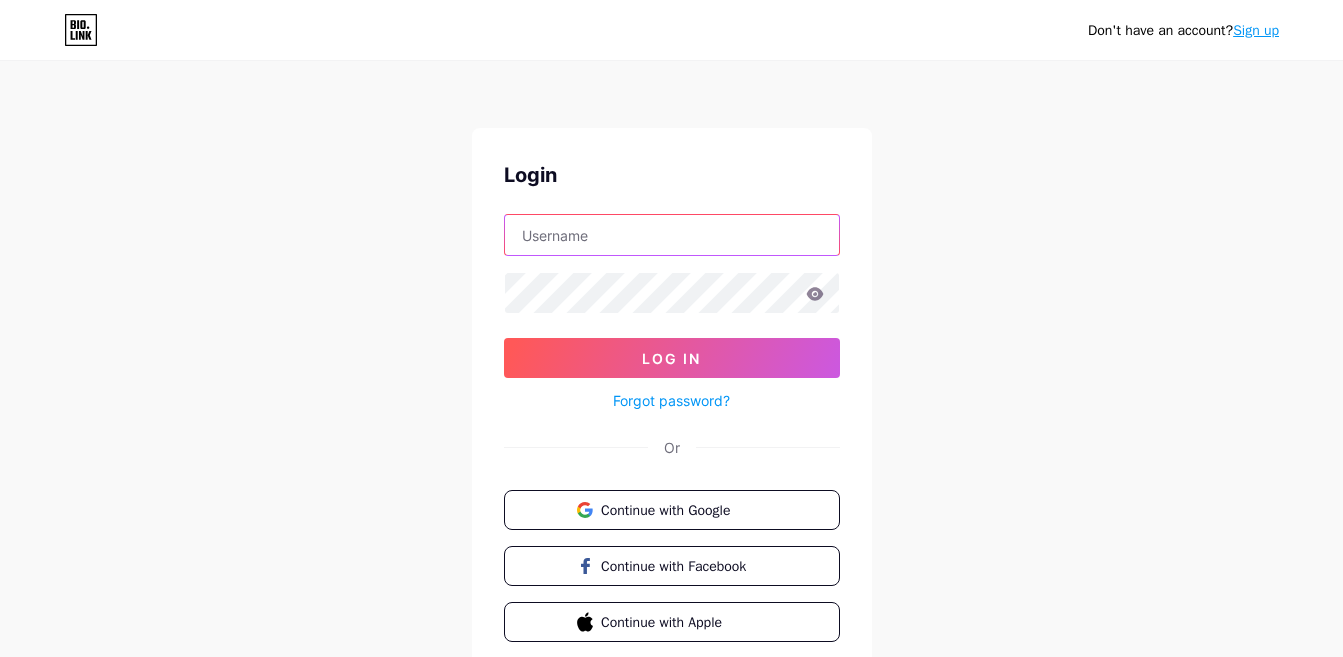 click at bounding box center (672, 235) 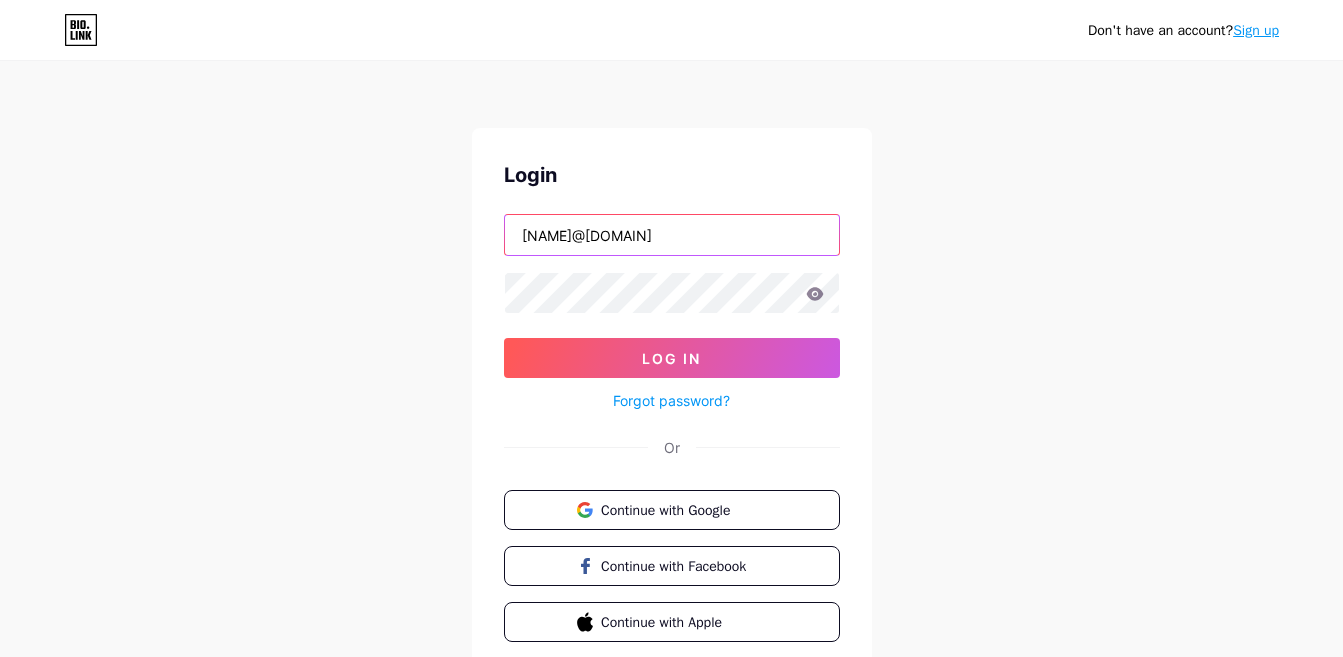 type on "[NAME]@[DOMAIN]" 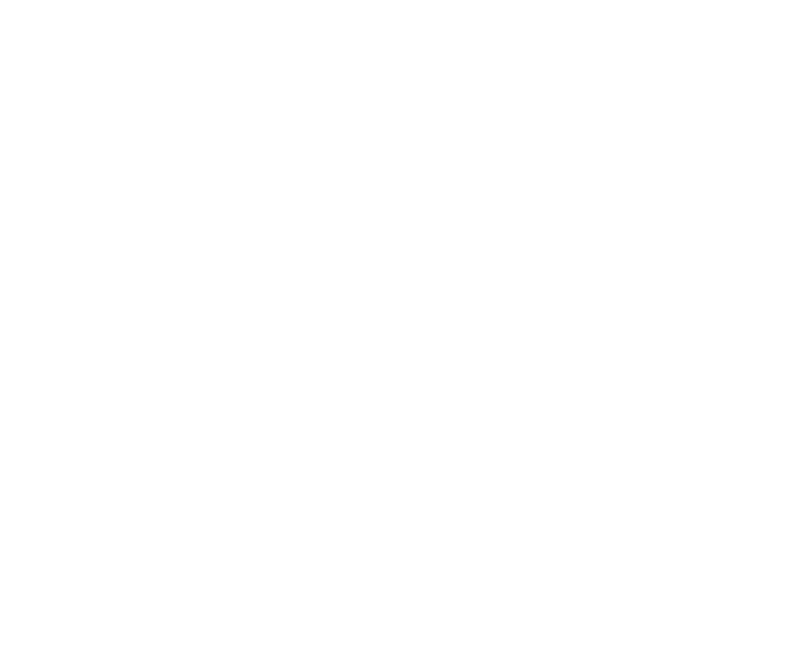 click at bounding box center [680, 0] 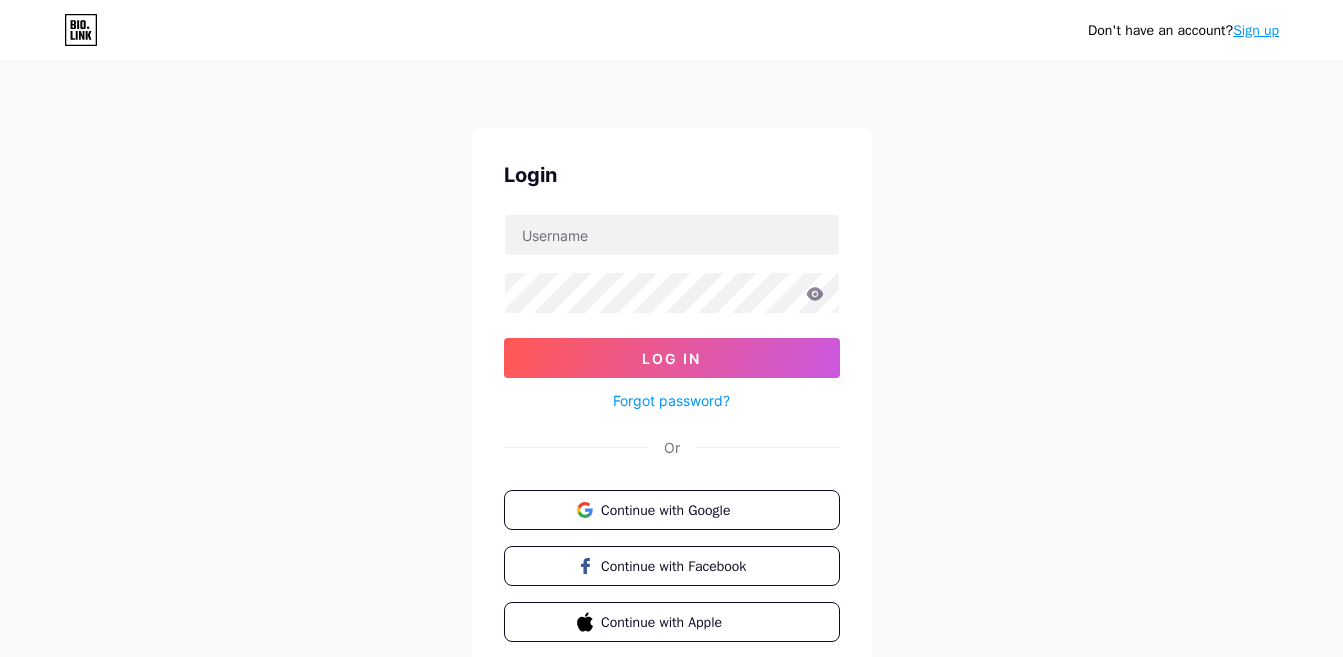 scroll, scrollTop: 0, scrollLeft: 0, axis: both 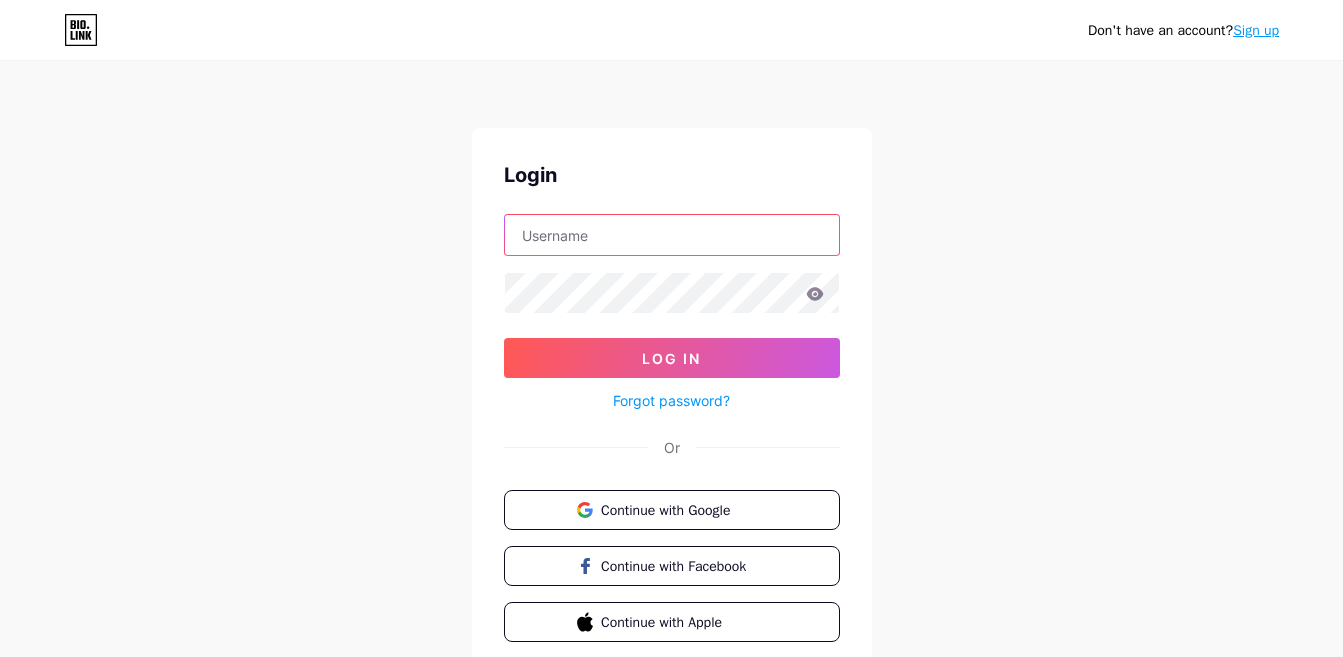 click at bounding box center (672, 235) 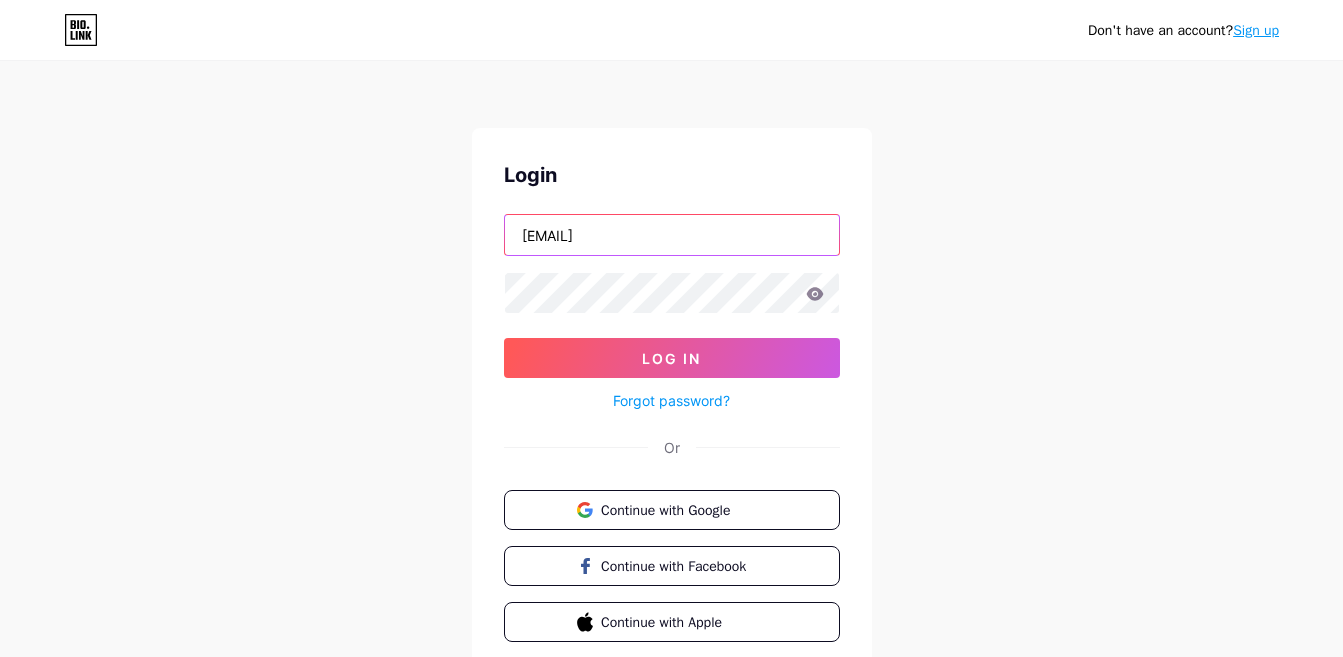 type on "[USERNAME]@example.com" 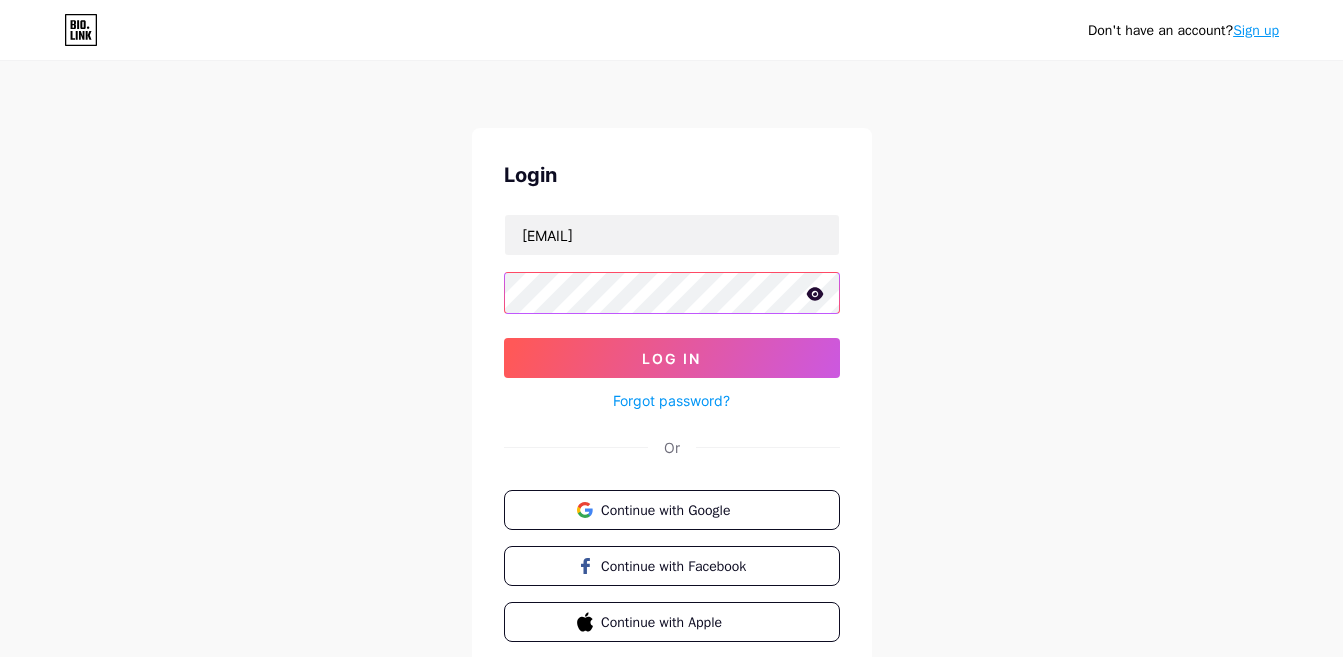 click on "Log In" at bounding box center (672, 358) 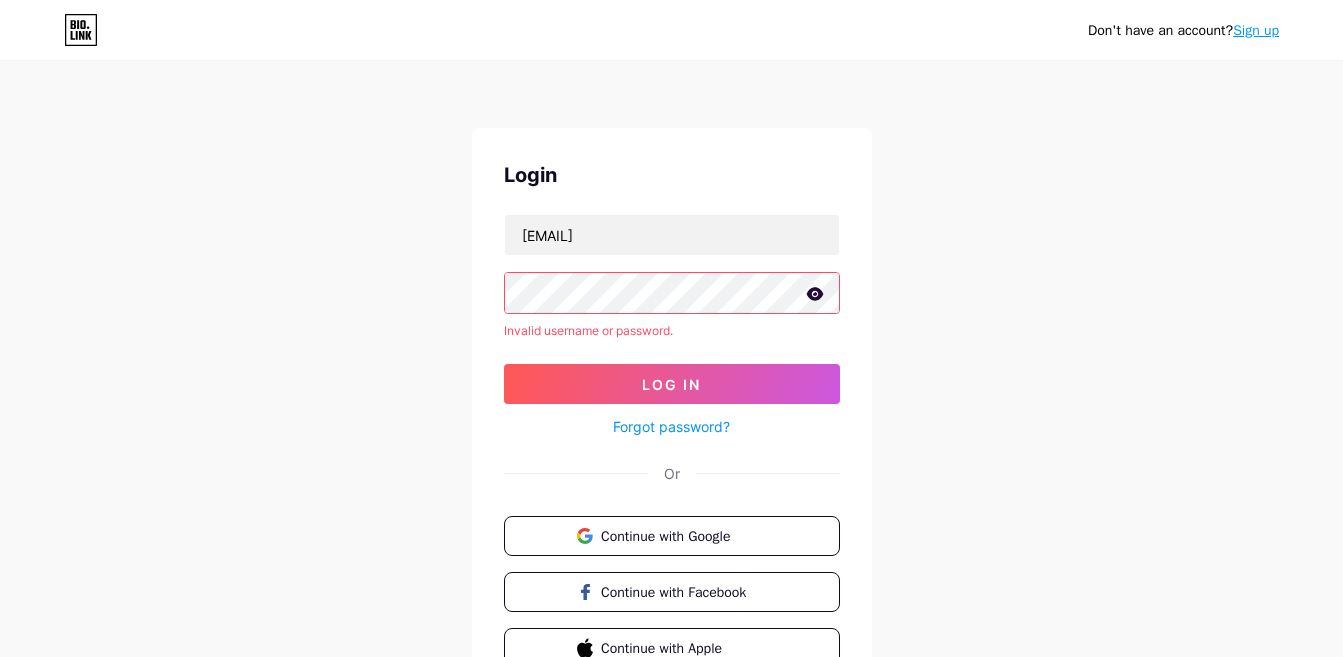 click on "Log In" at bounding box center (672, 384) 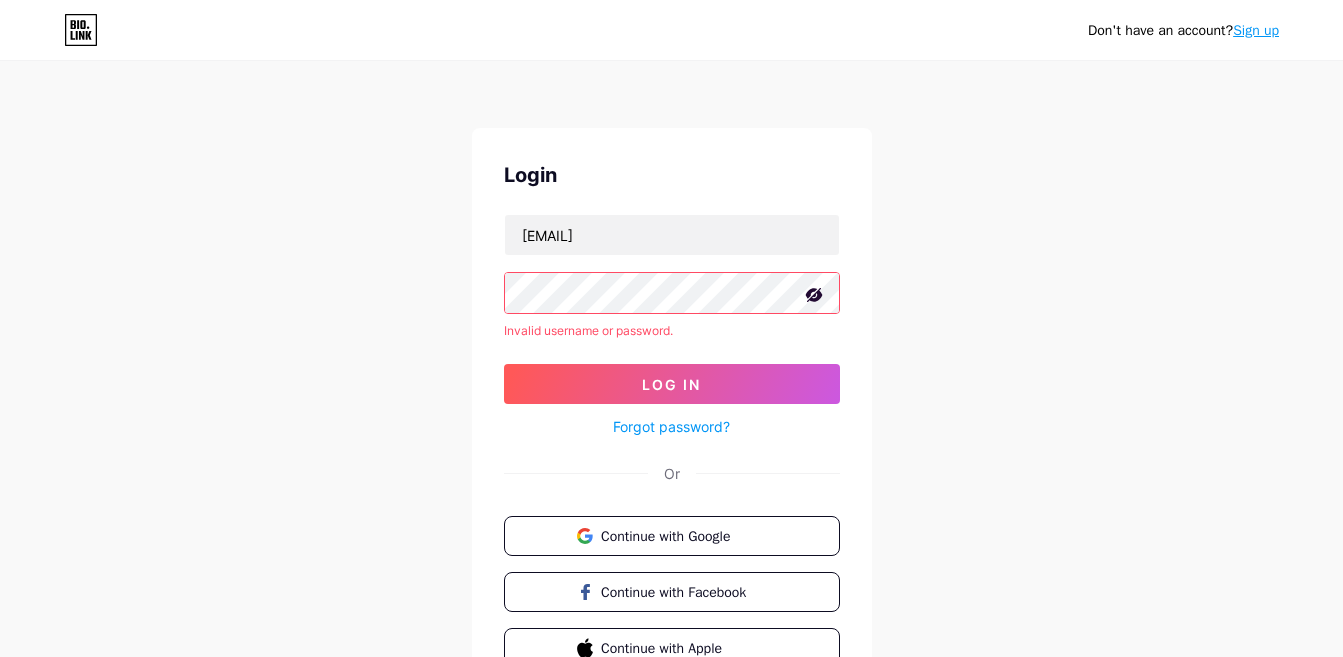 click 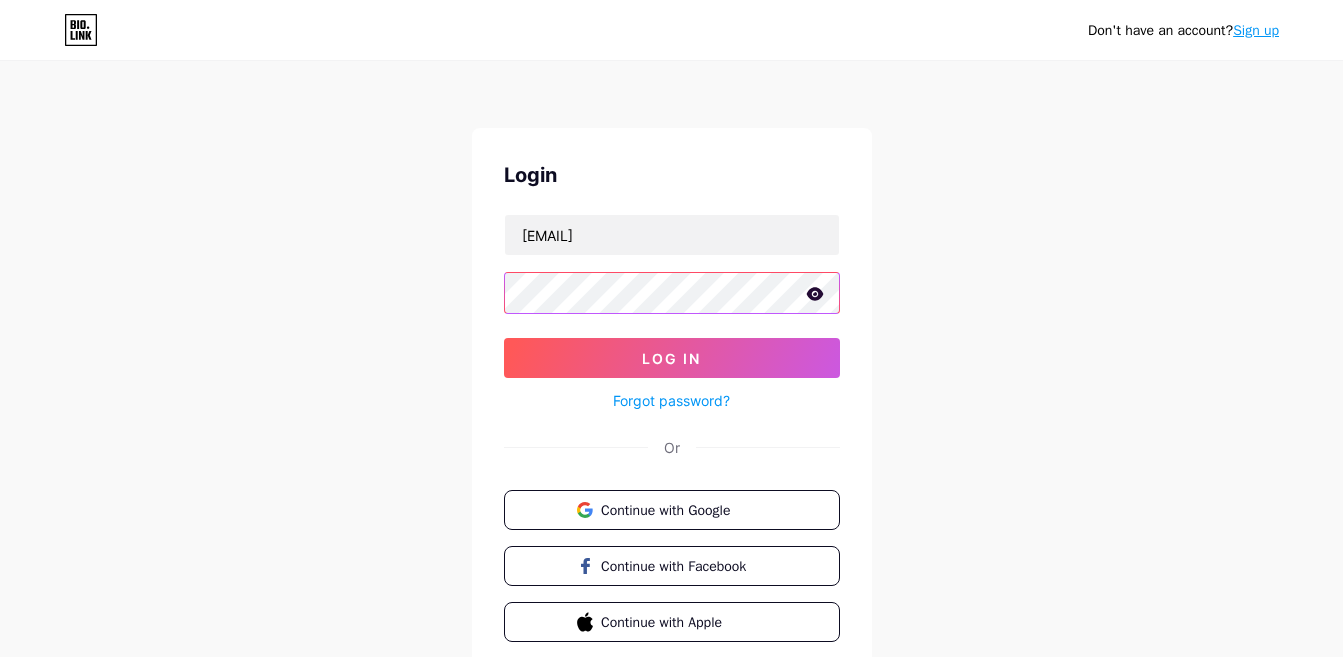 click on "Log In" at bounding box center (672, 358) 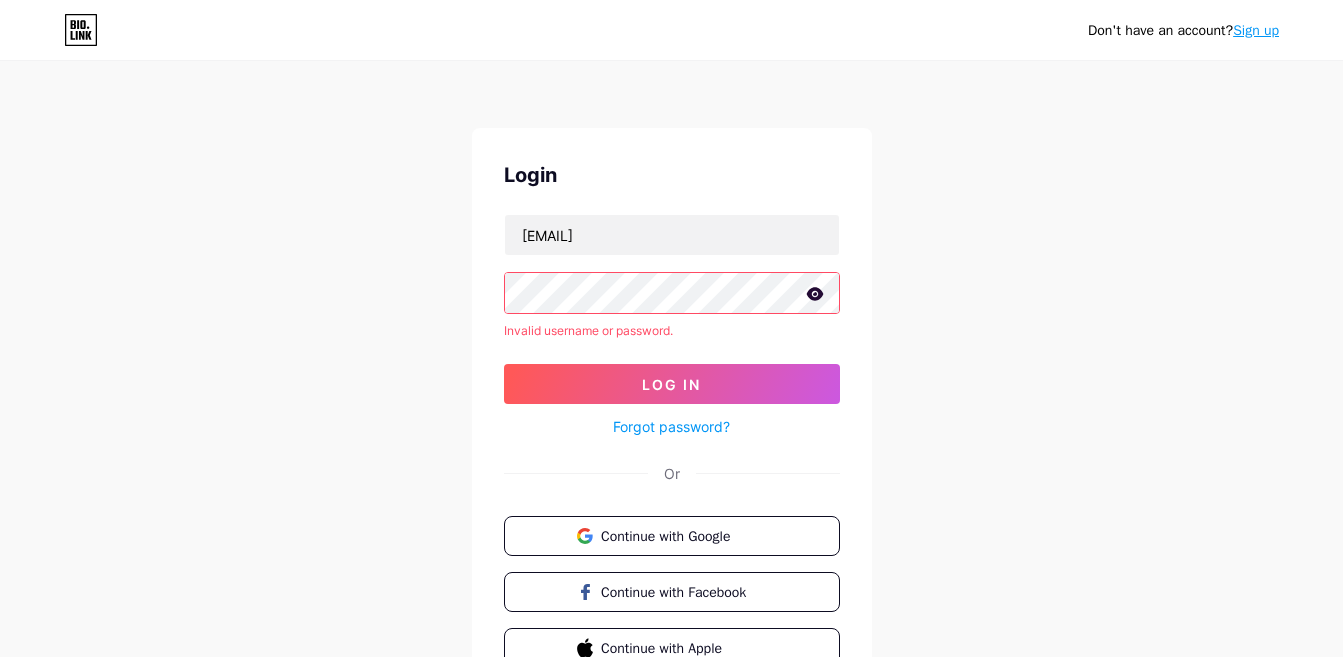 click 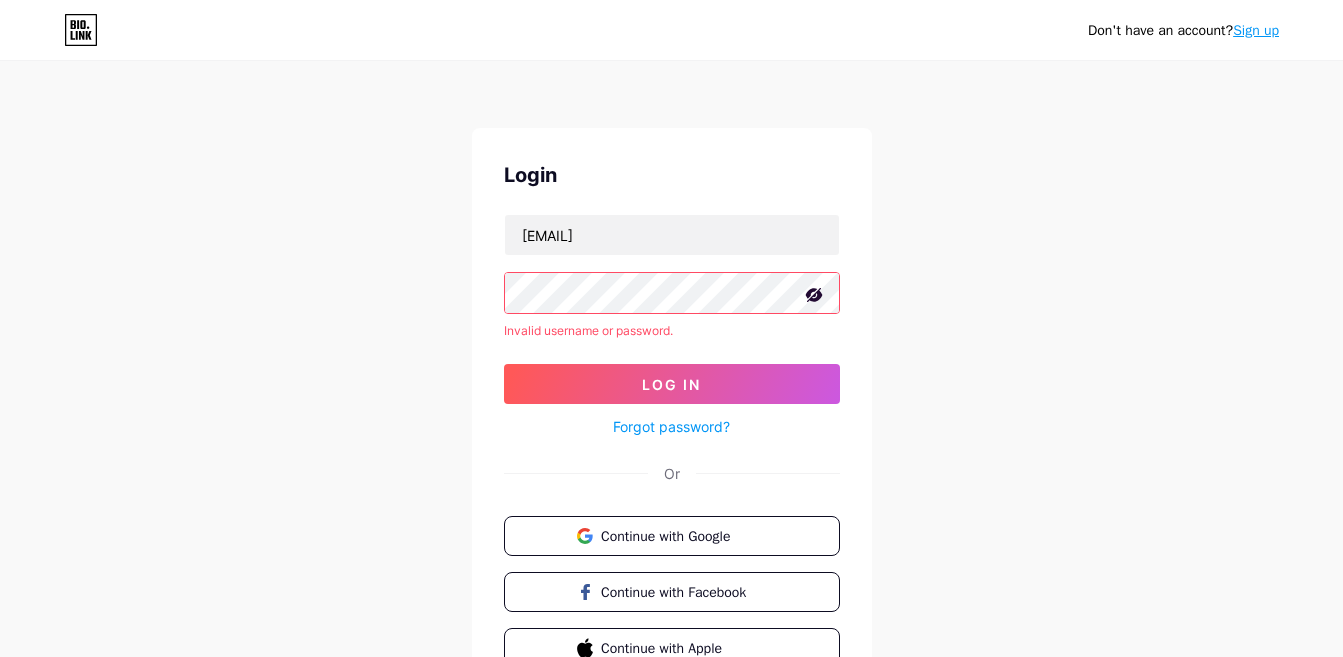 click on "Log In" at bounding box center [672, 384] 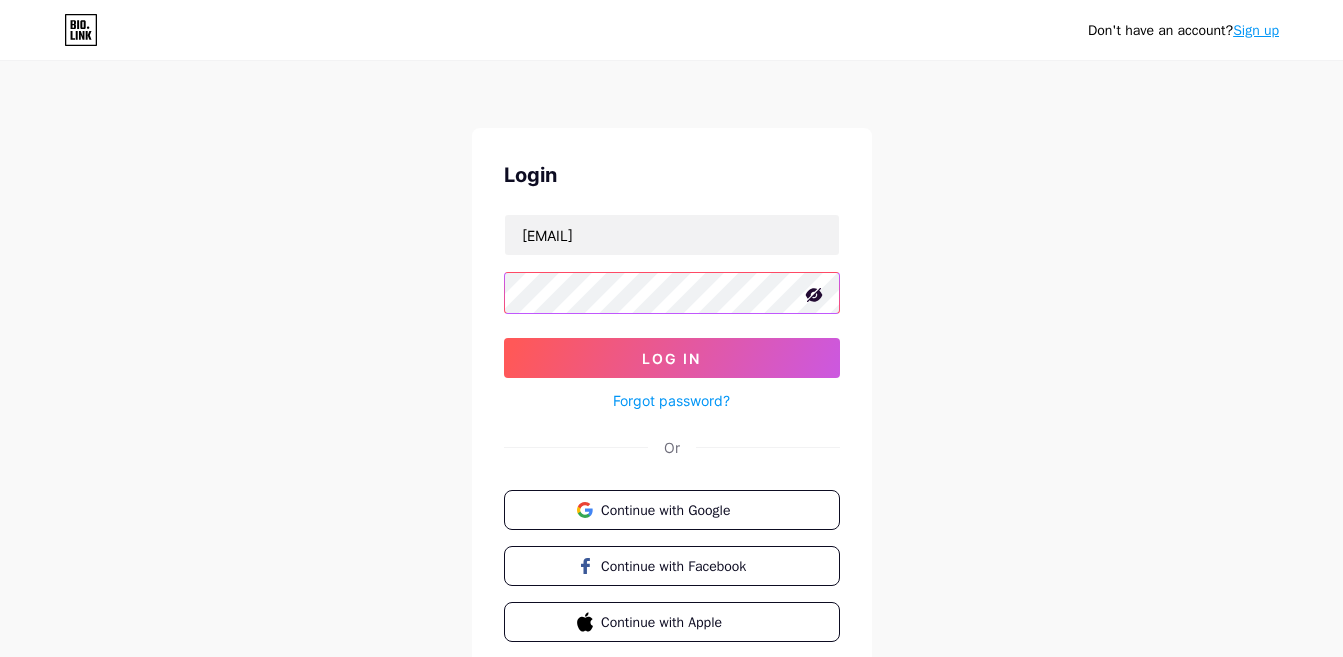 click on "Log In" at bounding box center [672, 358] 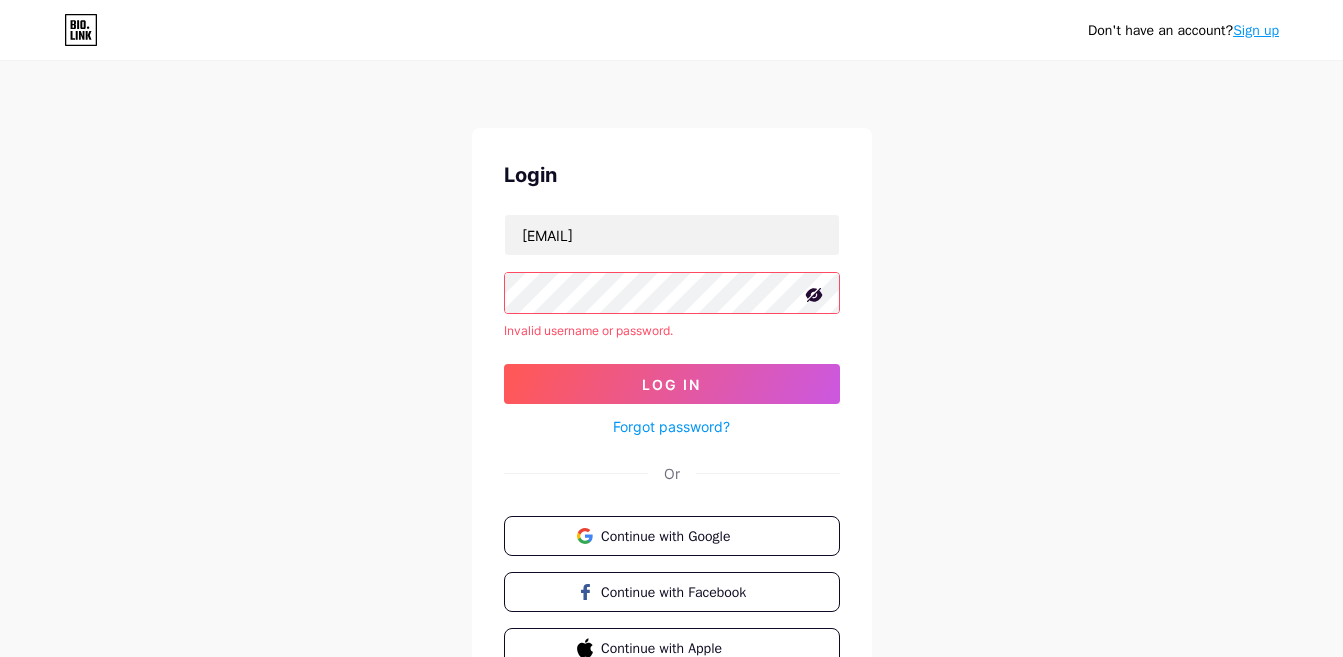 click 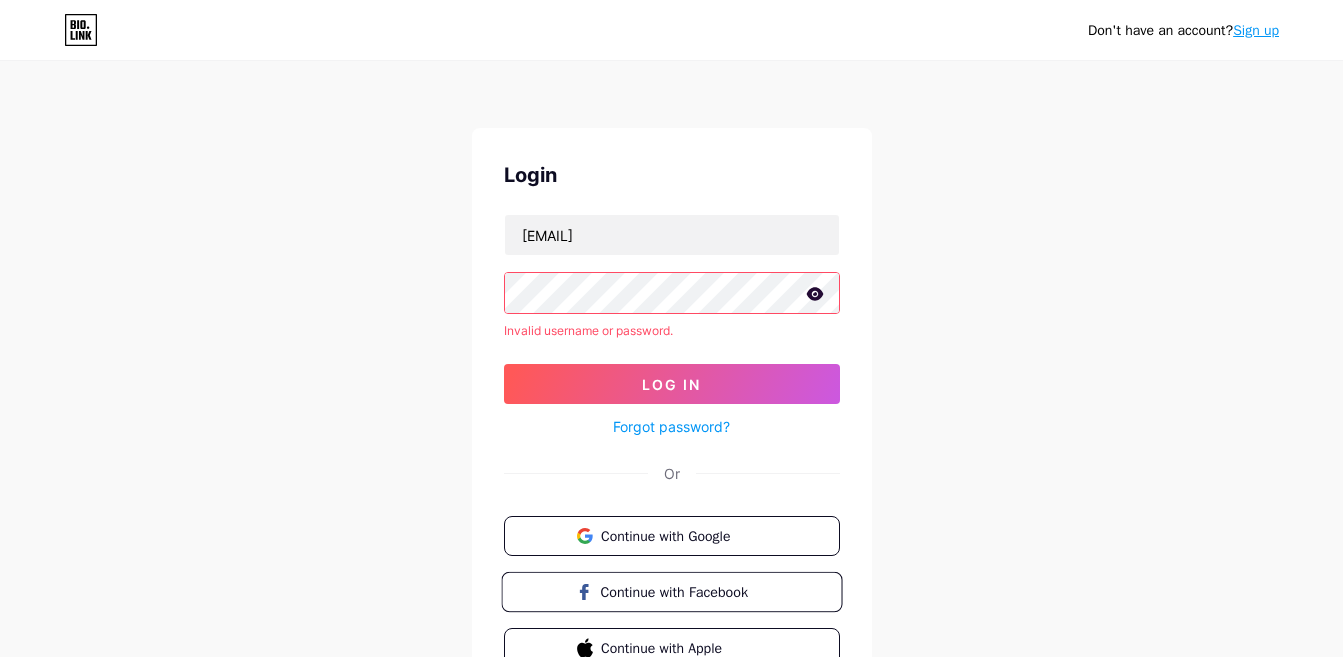 click on "Continue with Facebook" at bounding box center (683, 591) 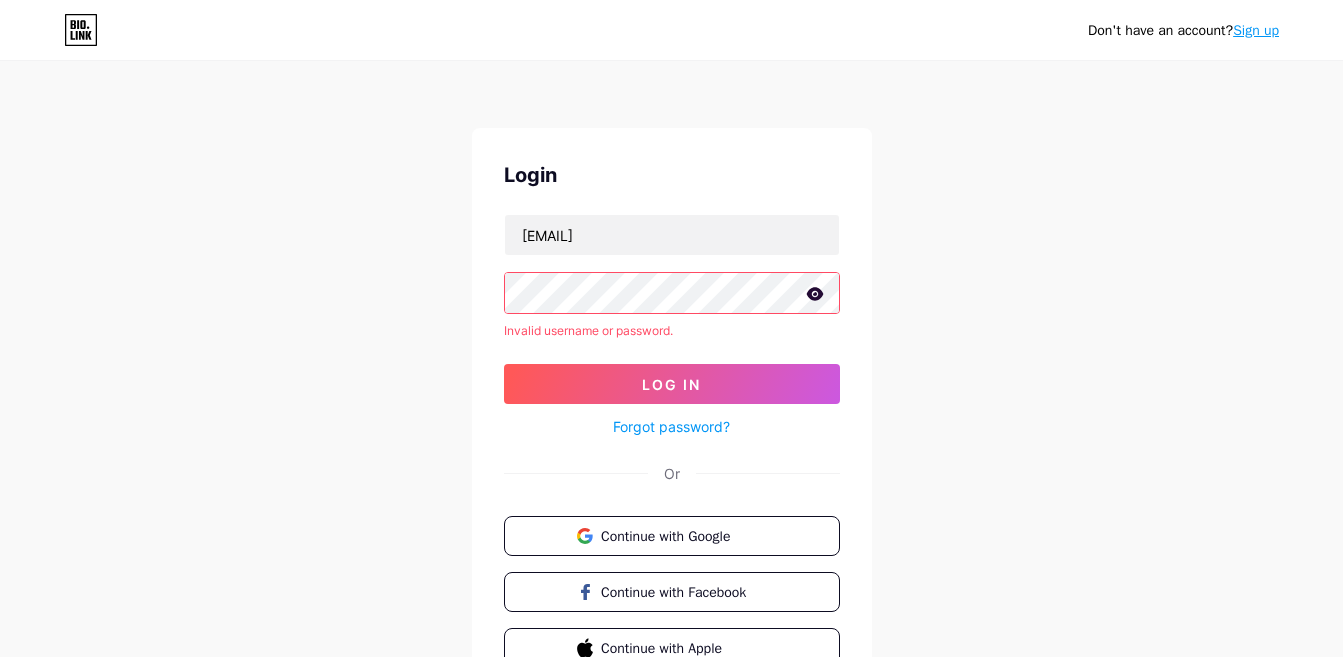click 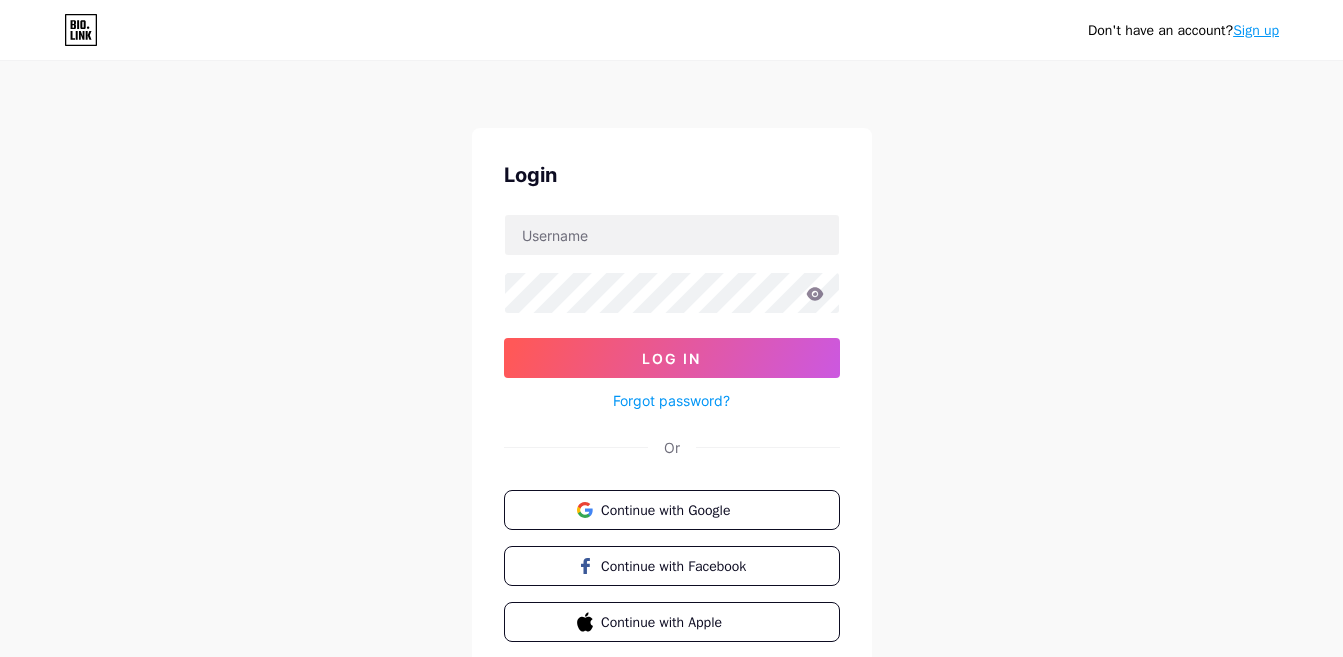 scroll, scrollTop: 0, scrollLeft: 0, axis: both 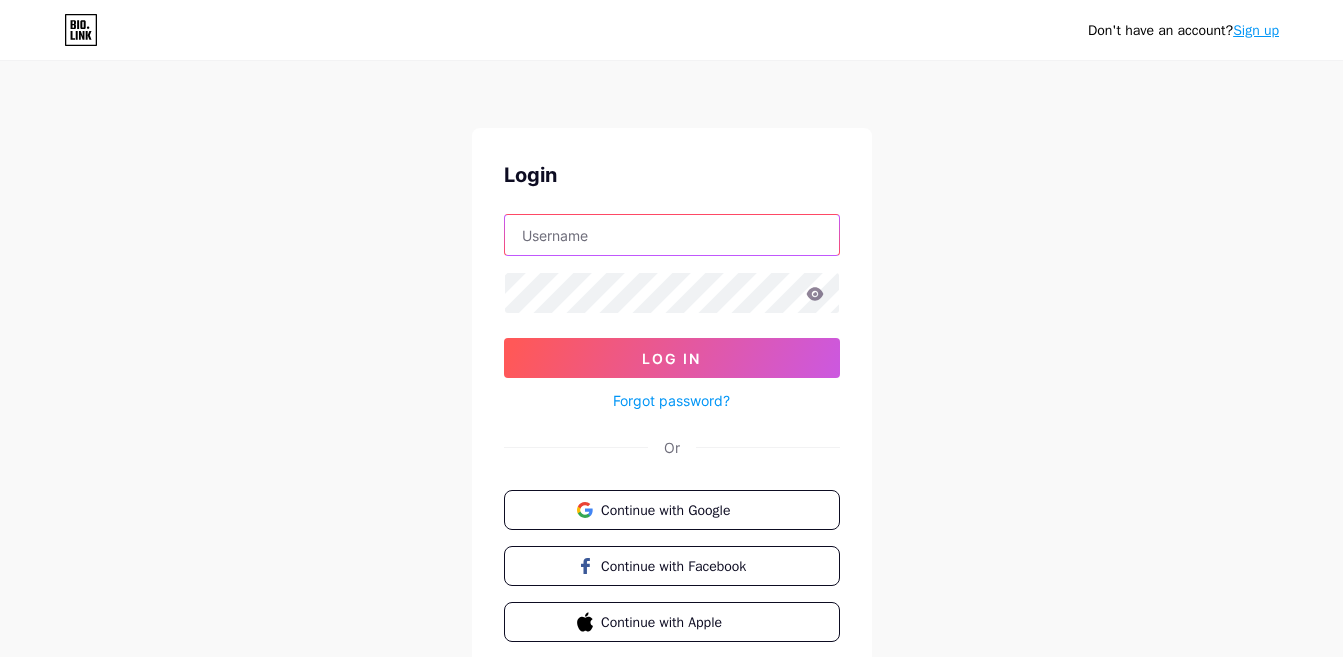click at bounding box center (672, 235) 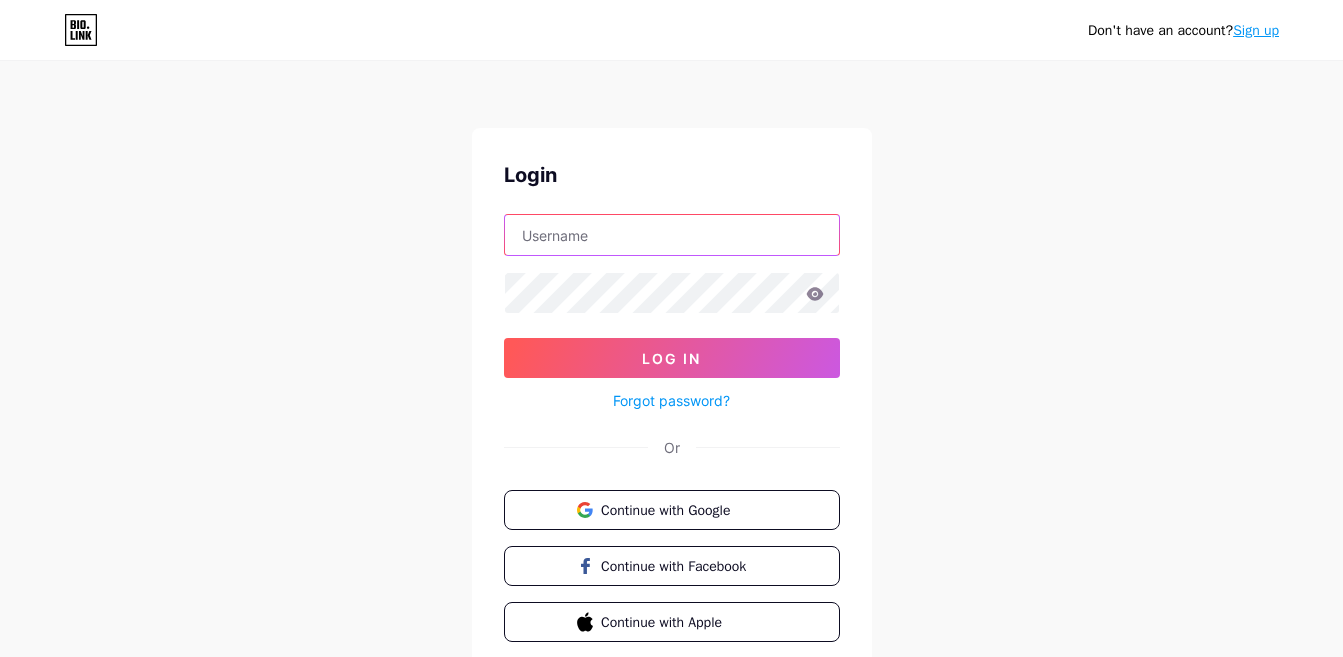 type on "[USERNAME]@example.com" 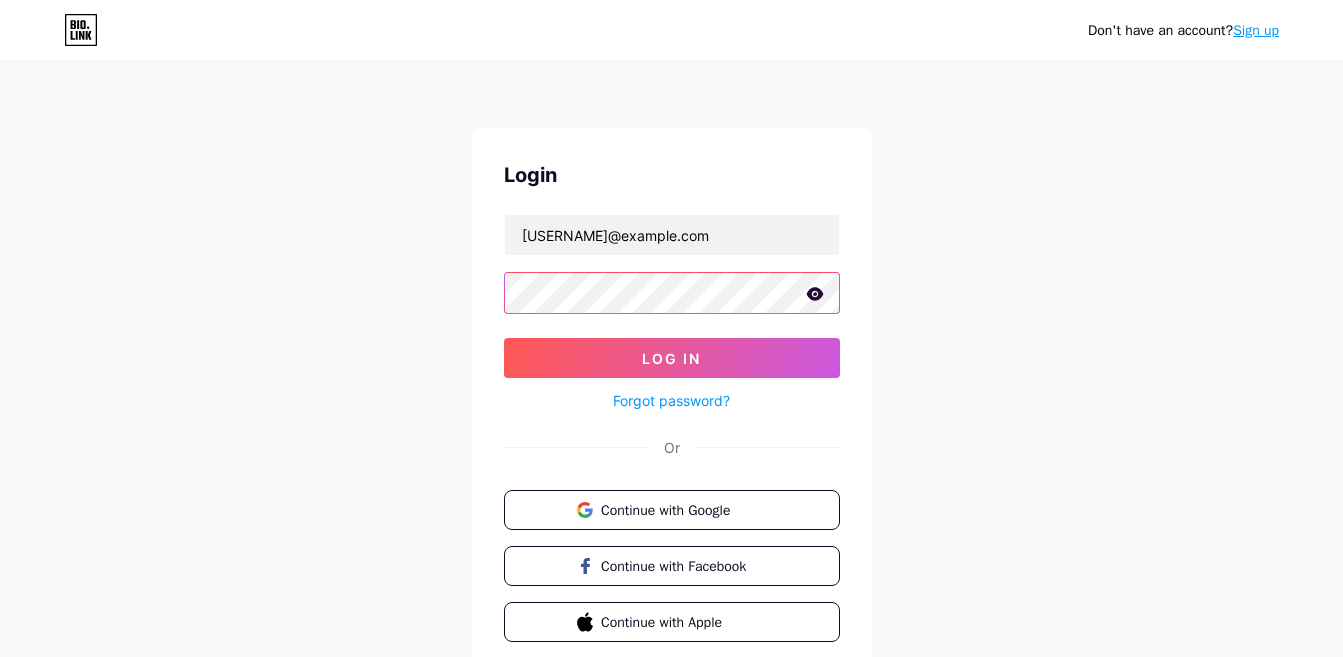 click on "Log In" at bounding box center [672, 358] 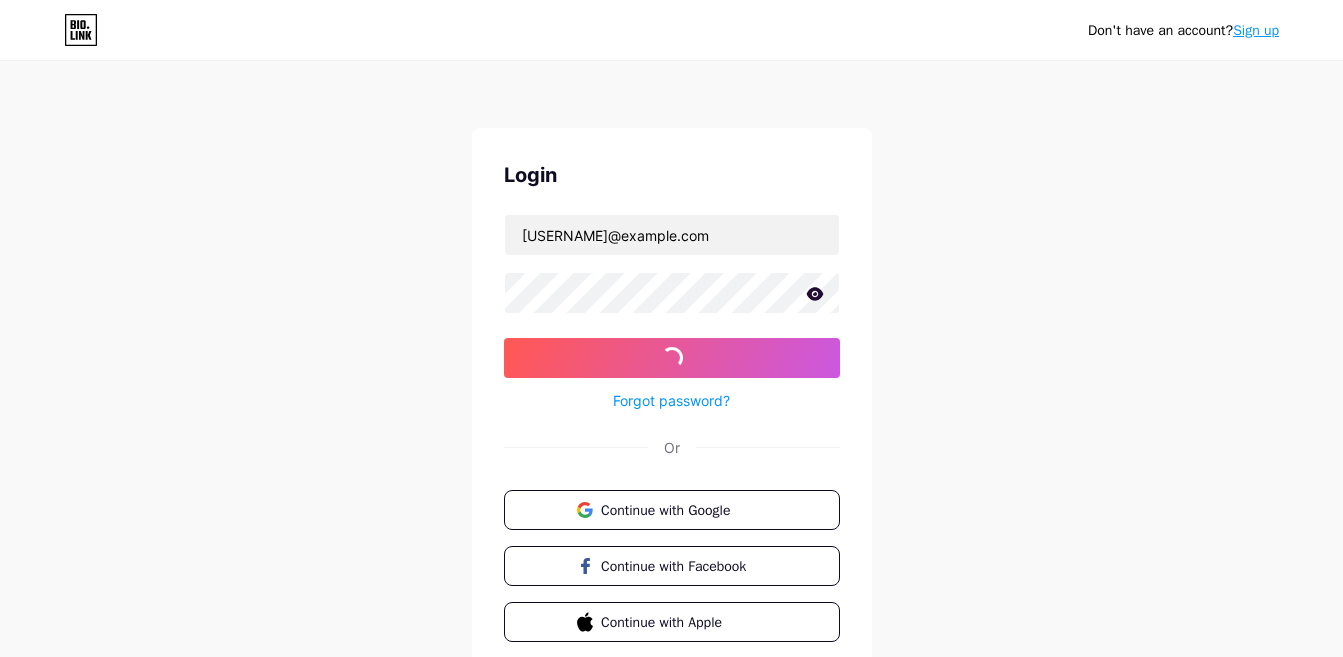 click 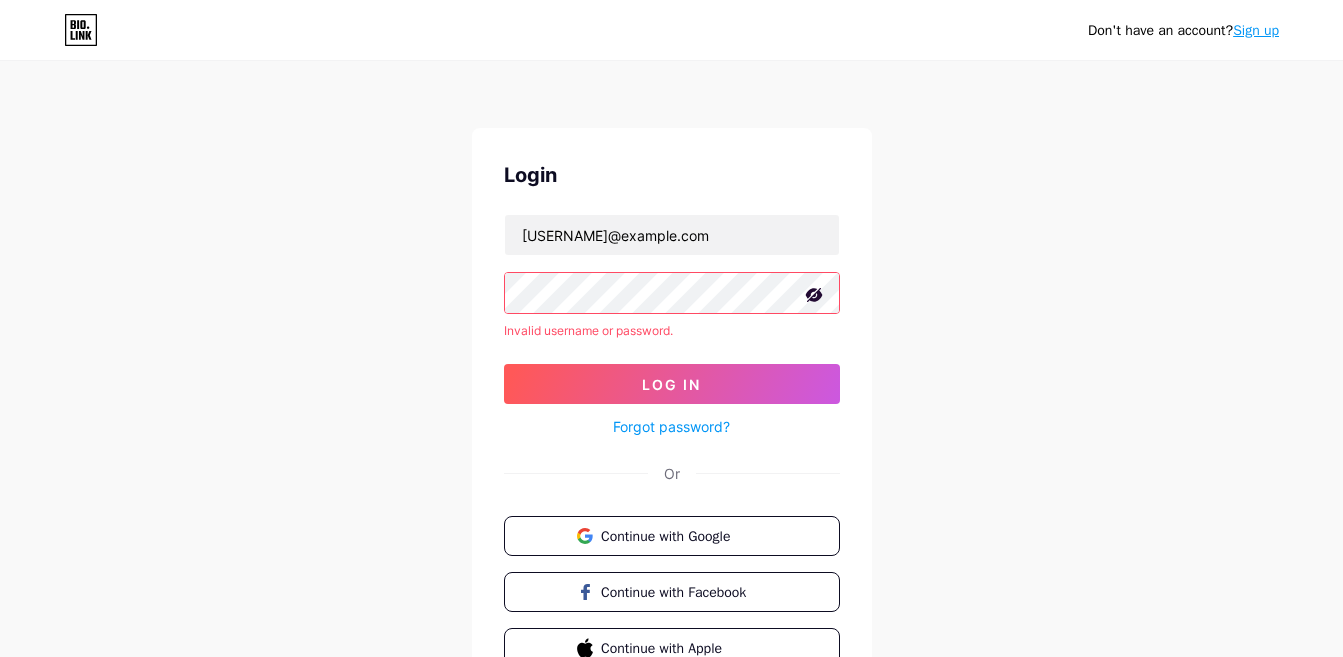 click 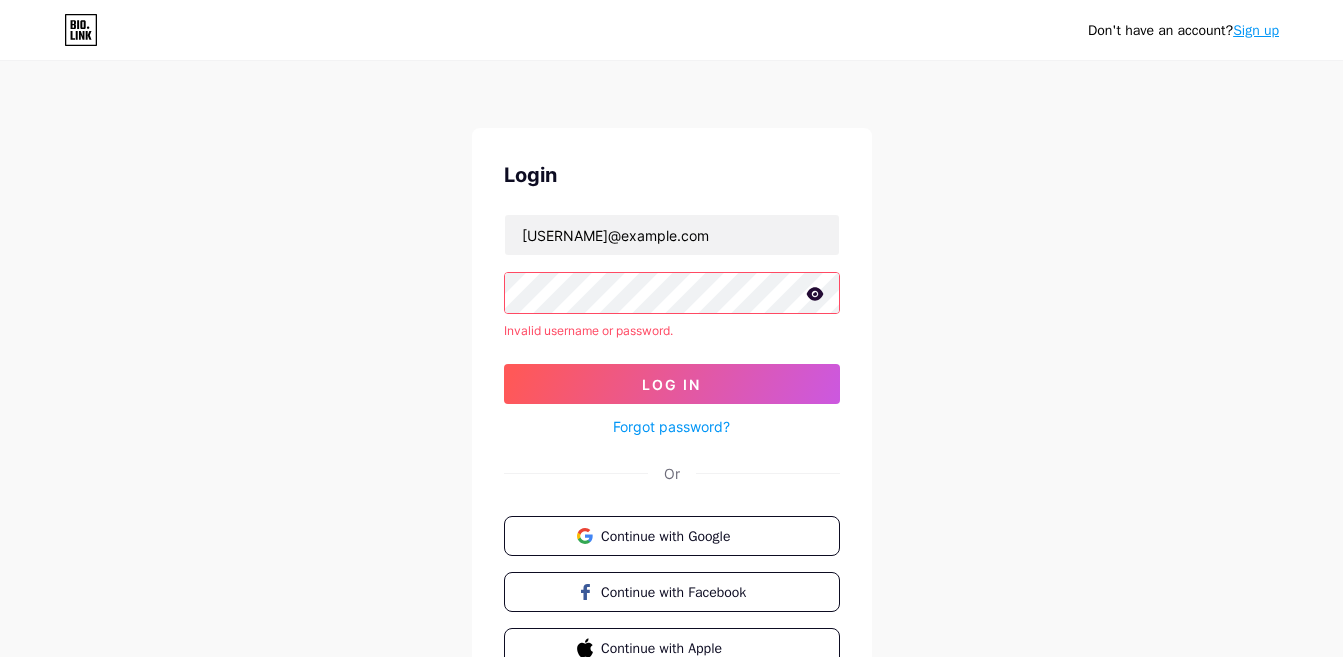 click 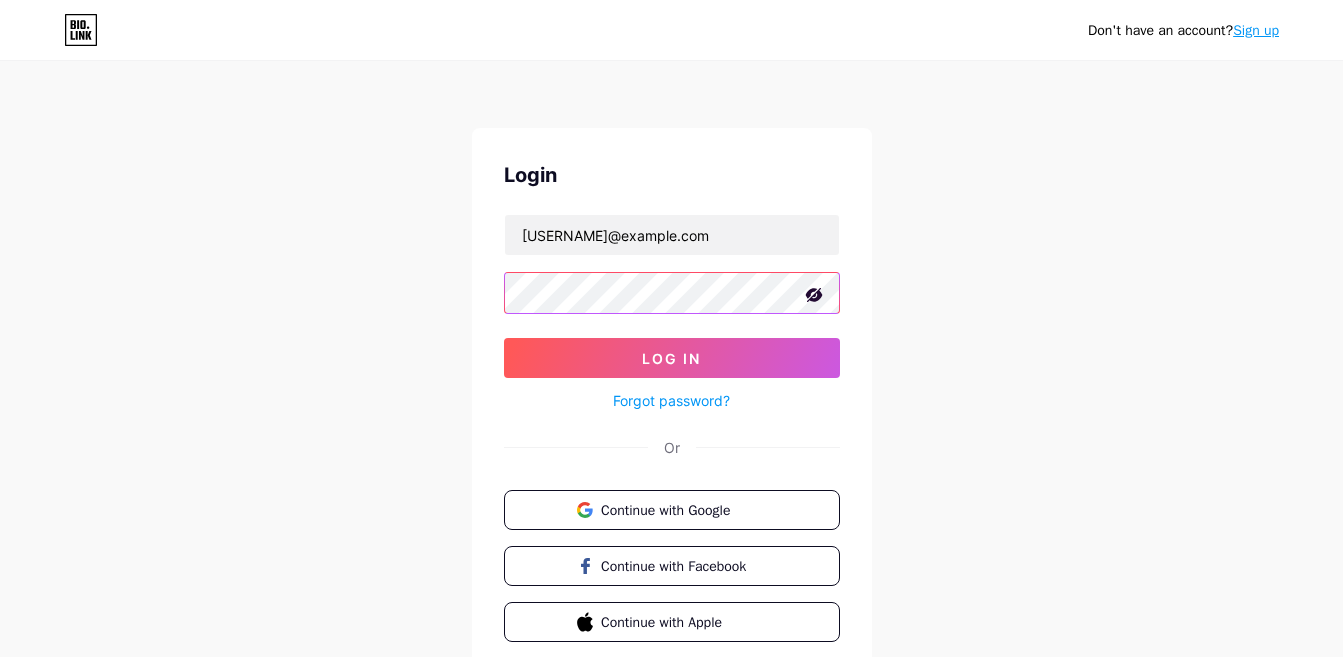 click on "Log In" at bounding box center [672, 358] 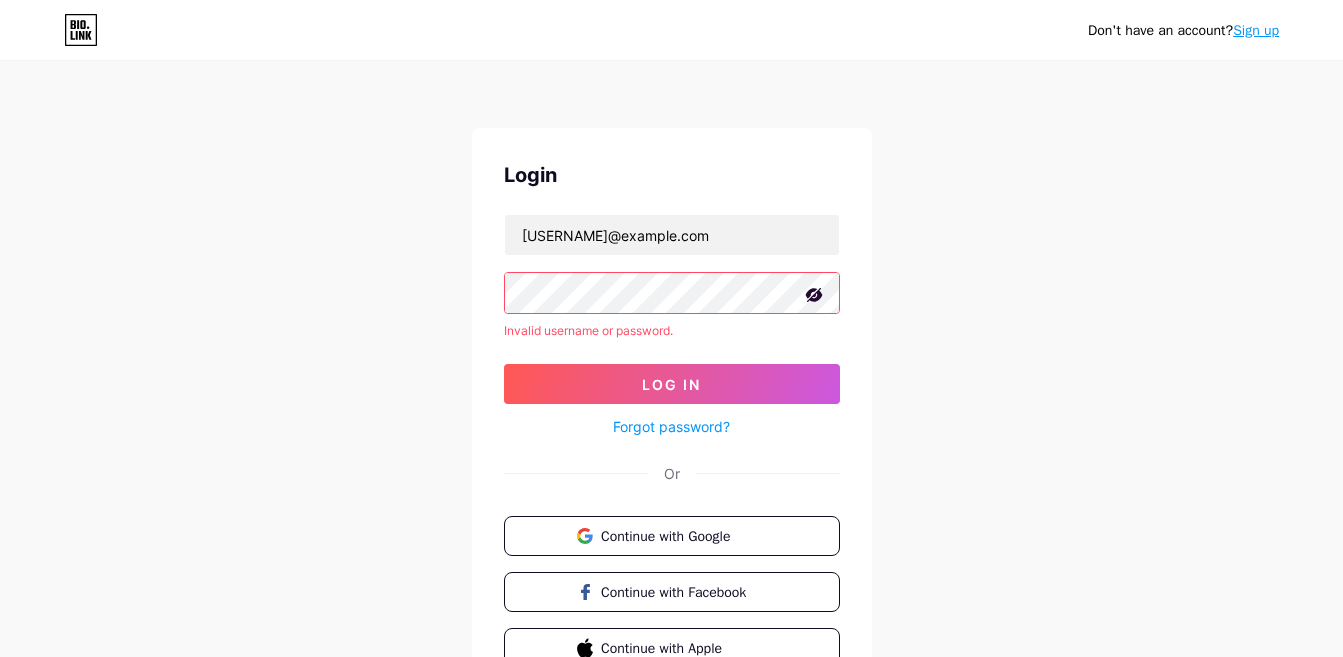 click on "Log In" at bounding box center [672, 384] 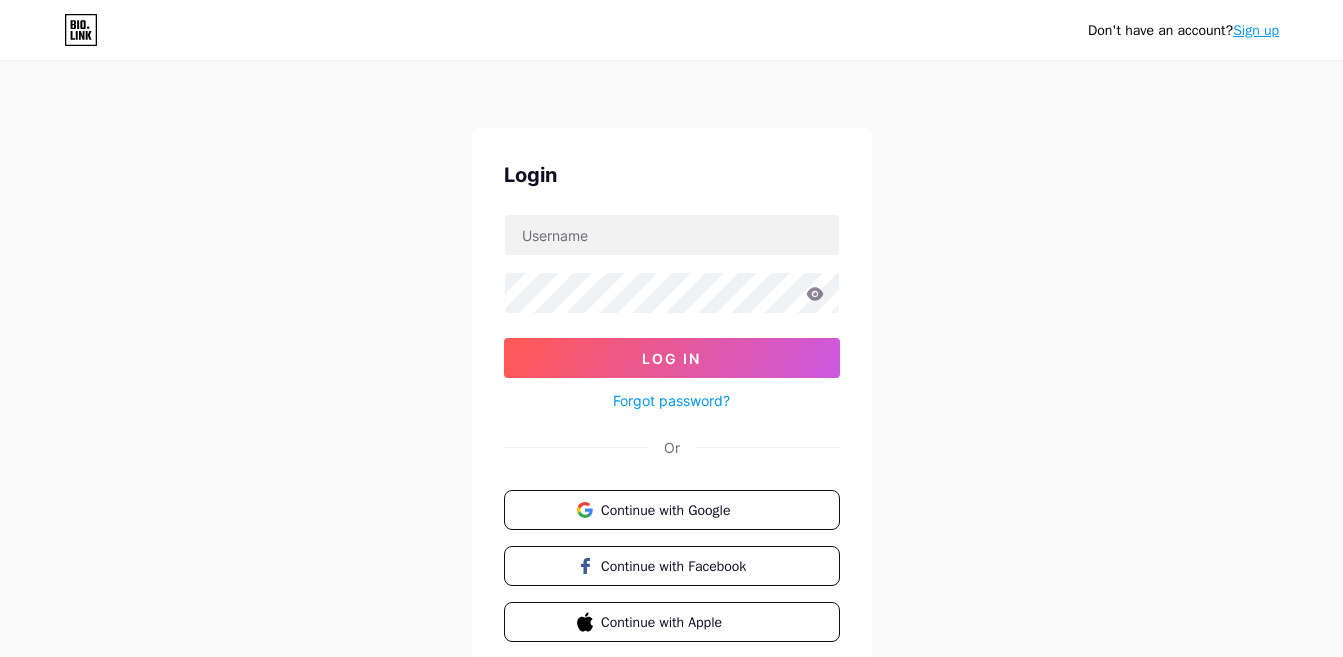 scroll, scrollTop: 0, scrollLeft: 0, axis: both 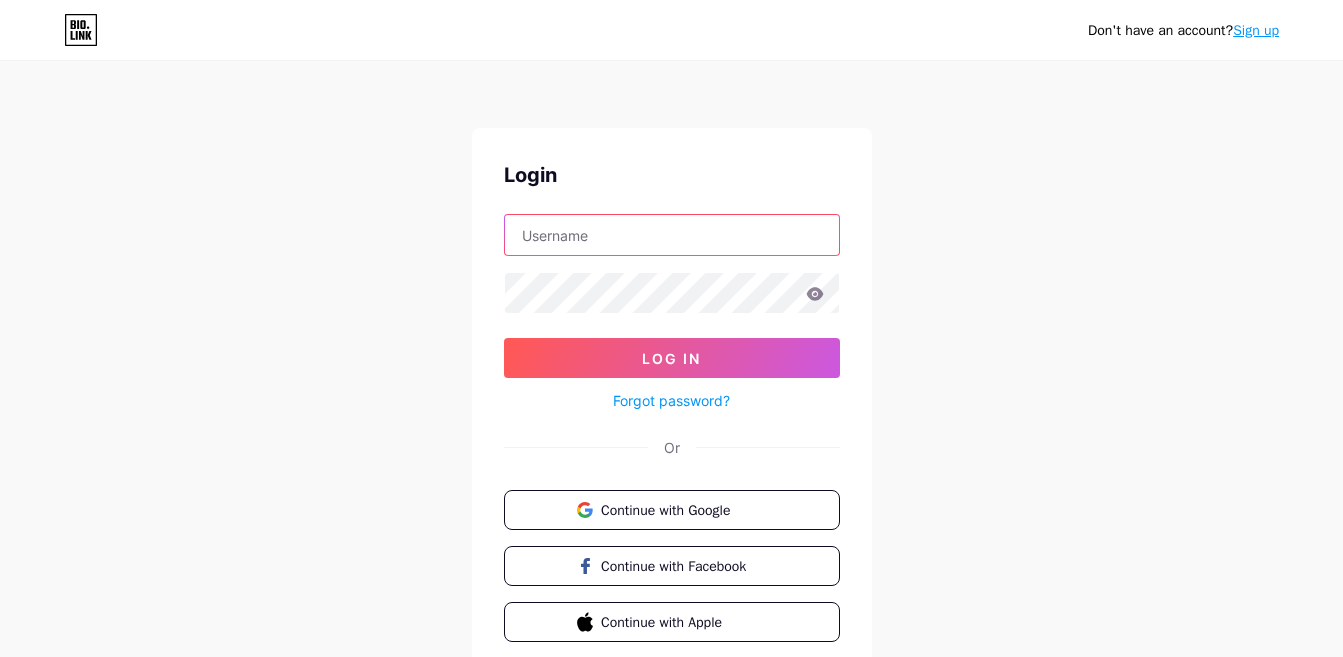 click at bounding box center [672, 235] 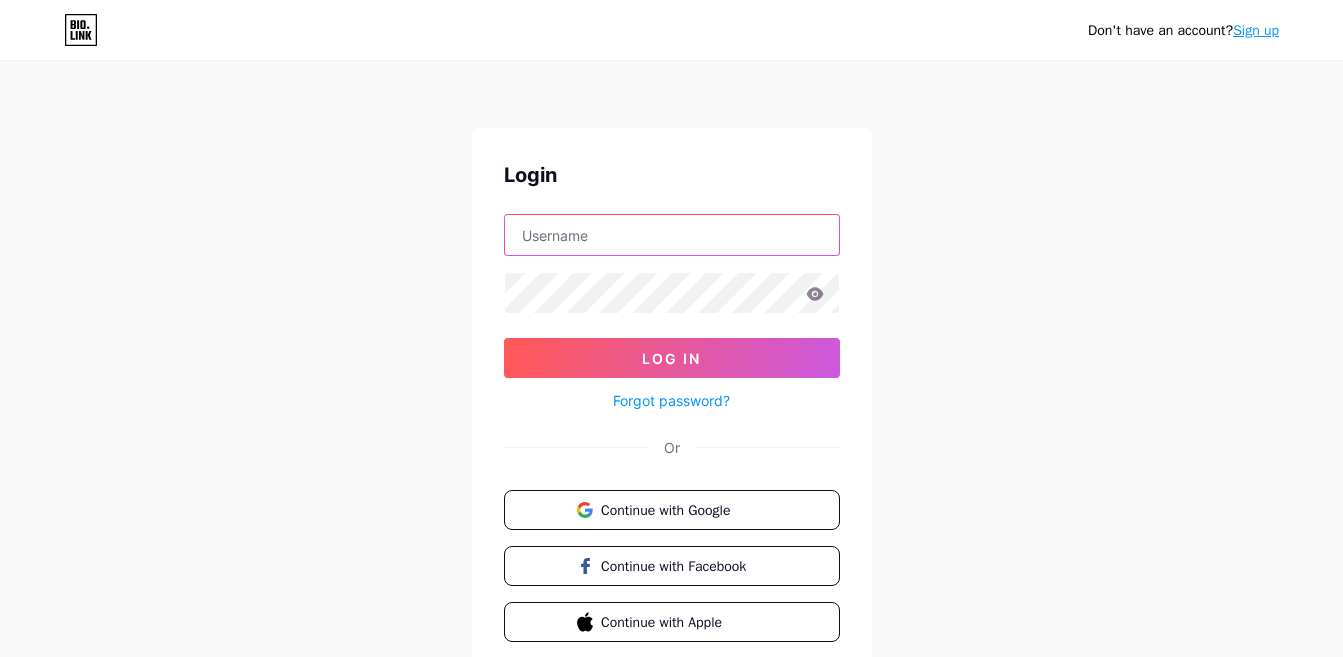 type on "[USERNAME]@example.com" 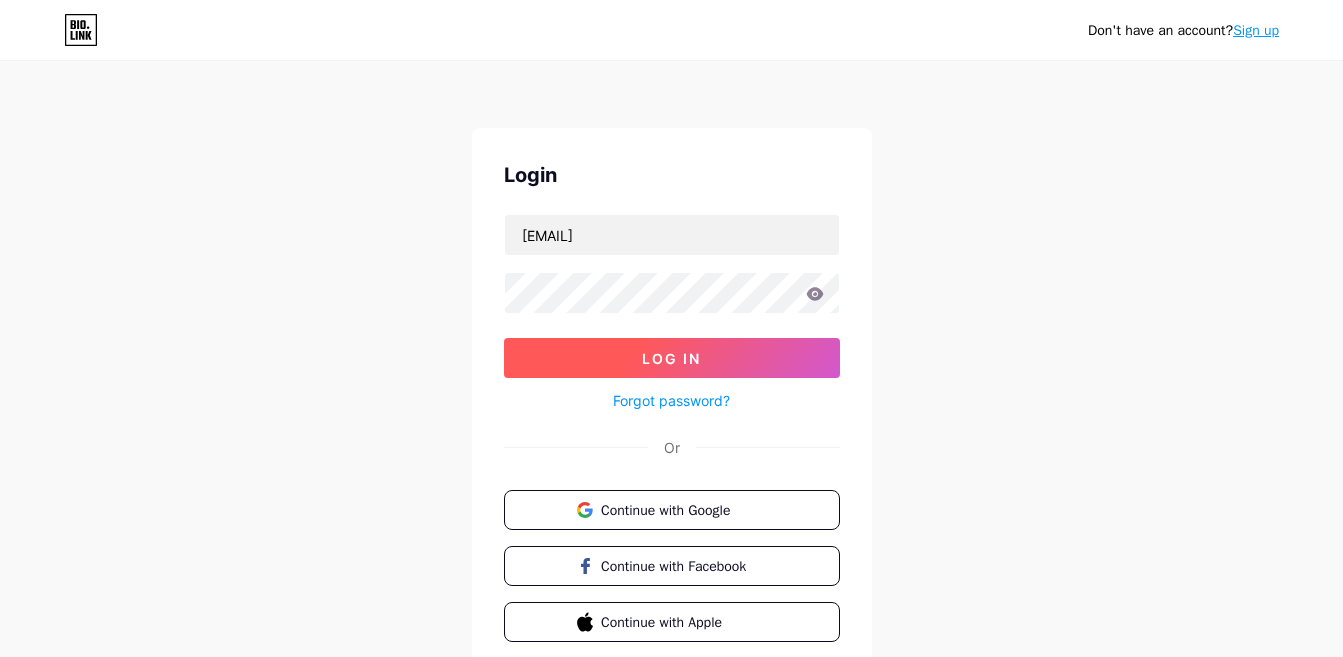 click on "Log In" at bounding box center (672, 358) 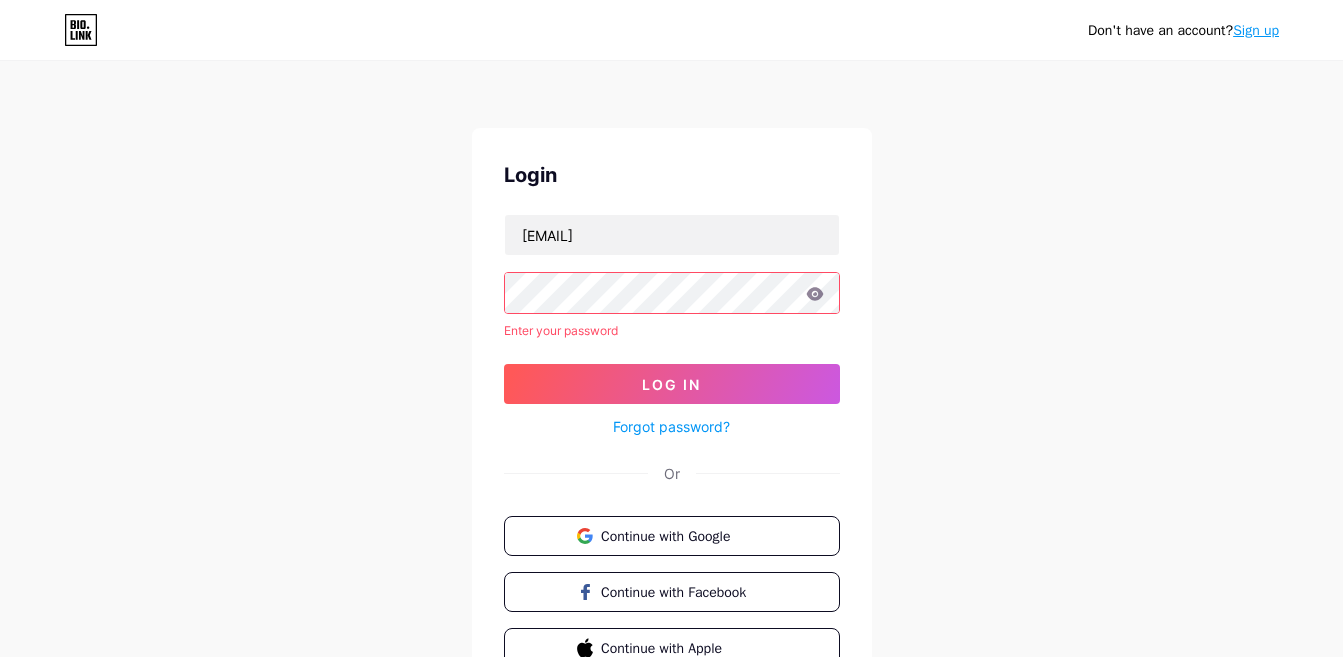 click on "Forgot password?" at bounding box center (671, 426) 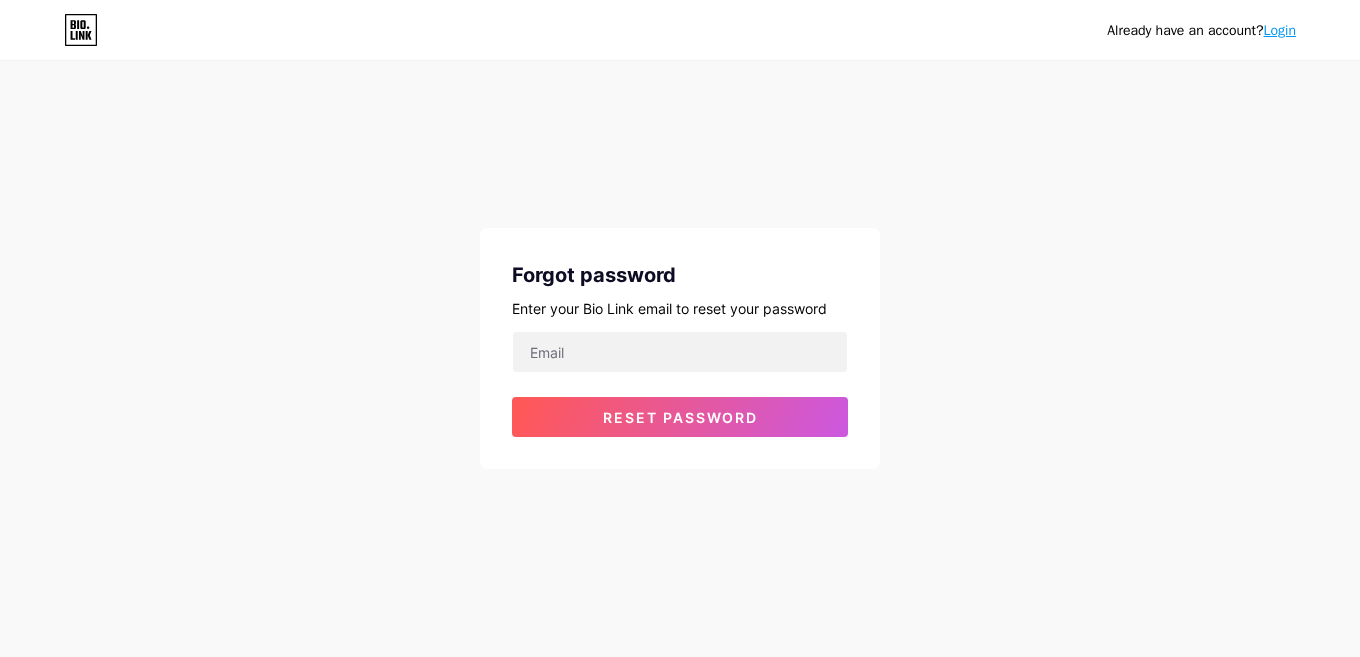 click on "Reset password" at bounding box center [680, 417] 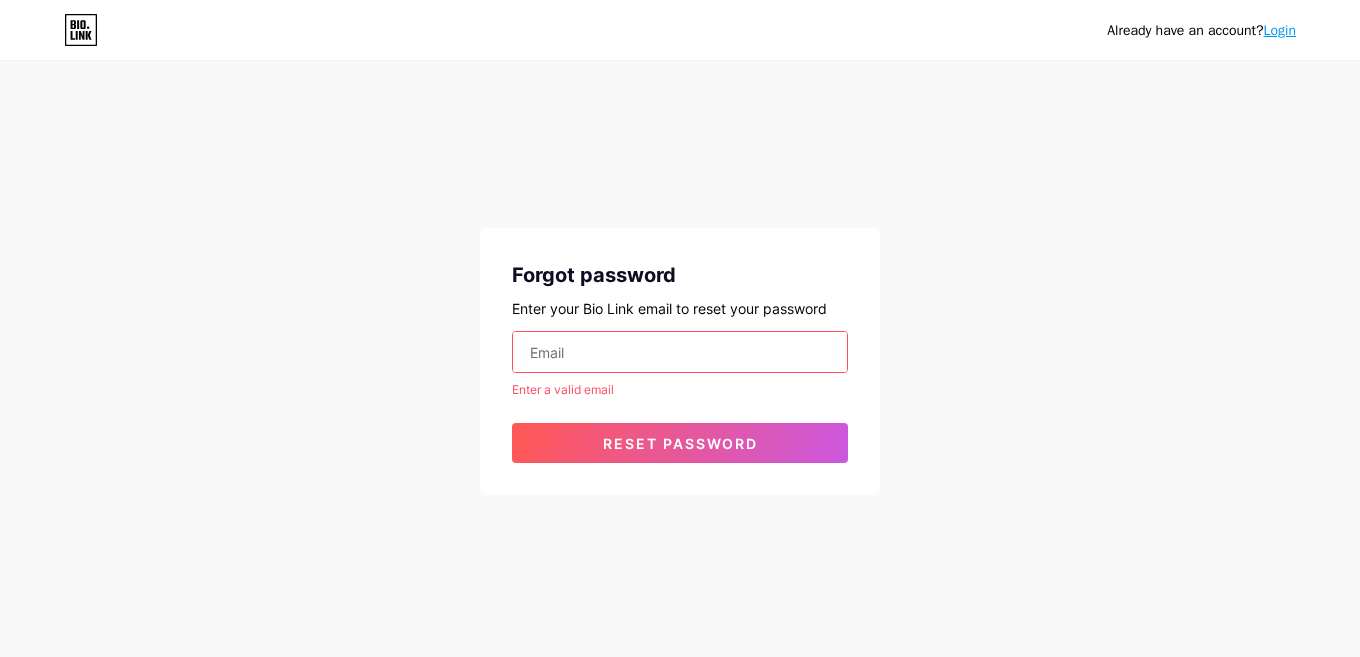 click at bounding box center (680, 352) 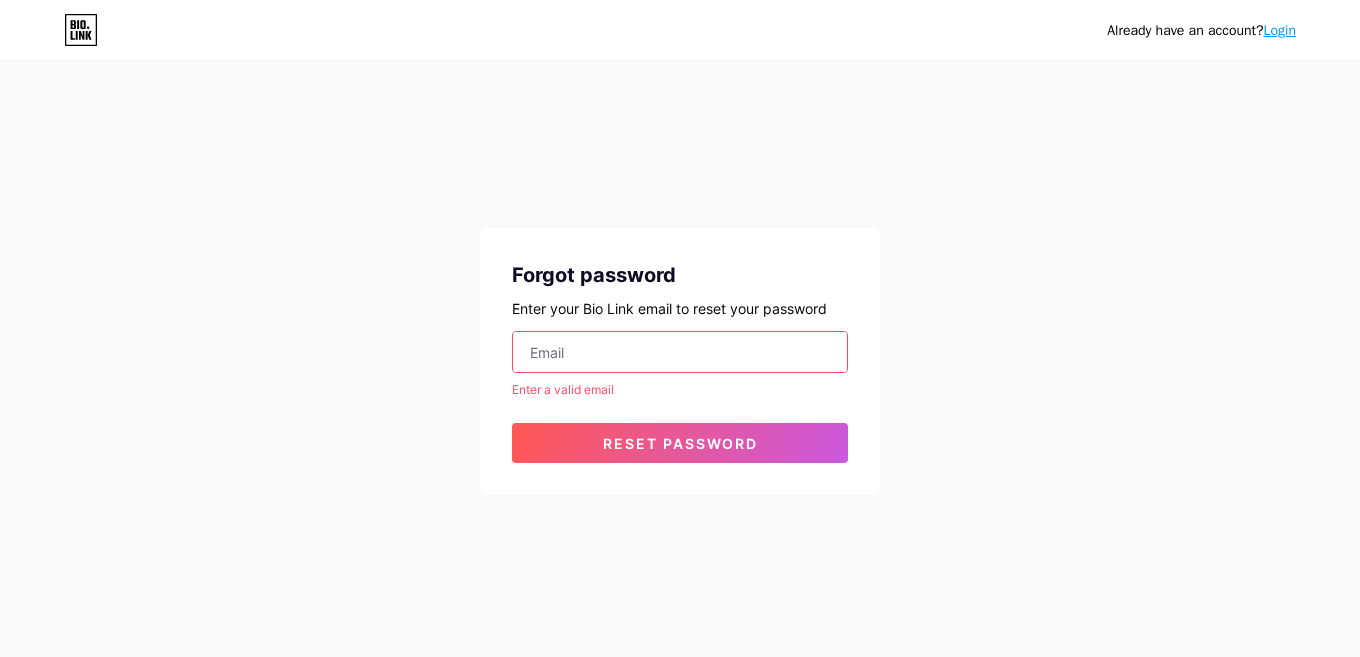 click on "Reset password" at bounding box center (680, 443) 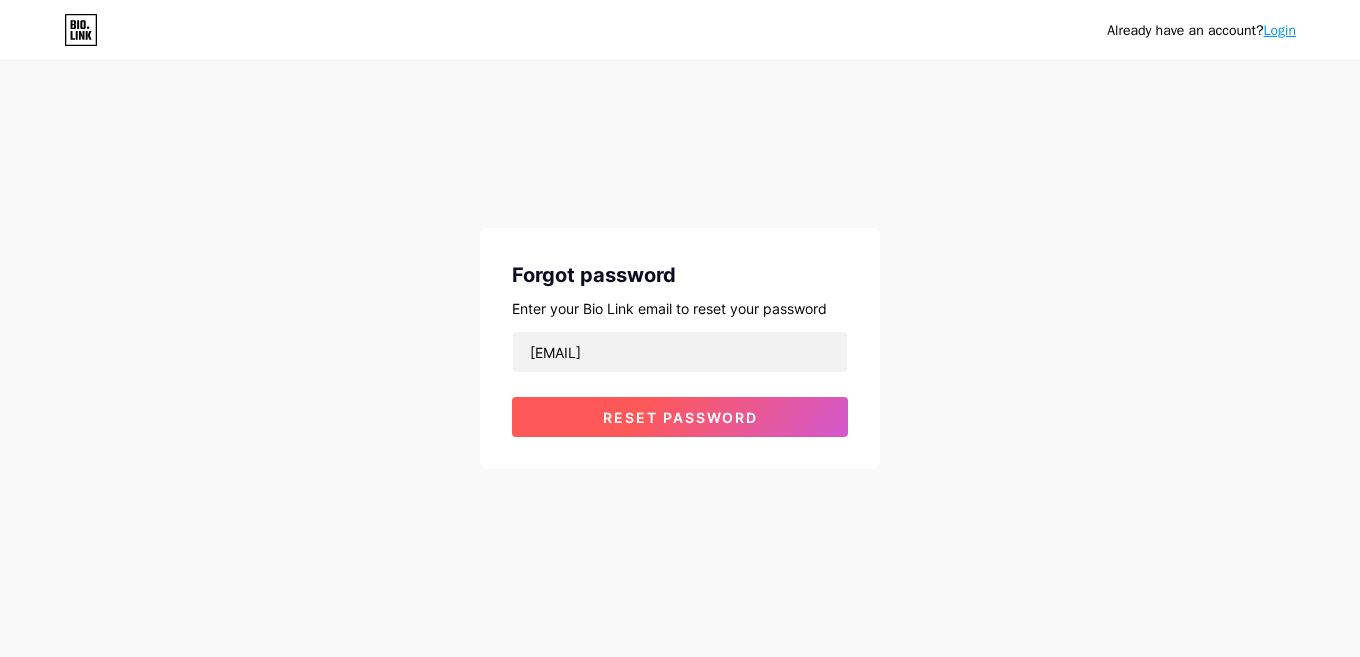 click on "Reset password" at bounding box center (680, 417) 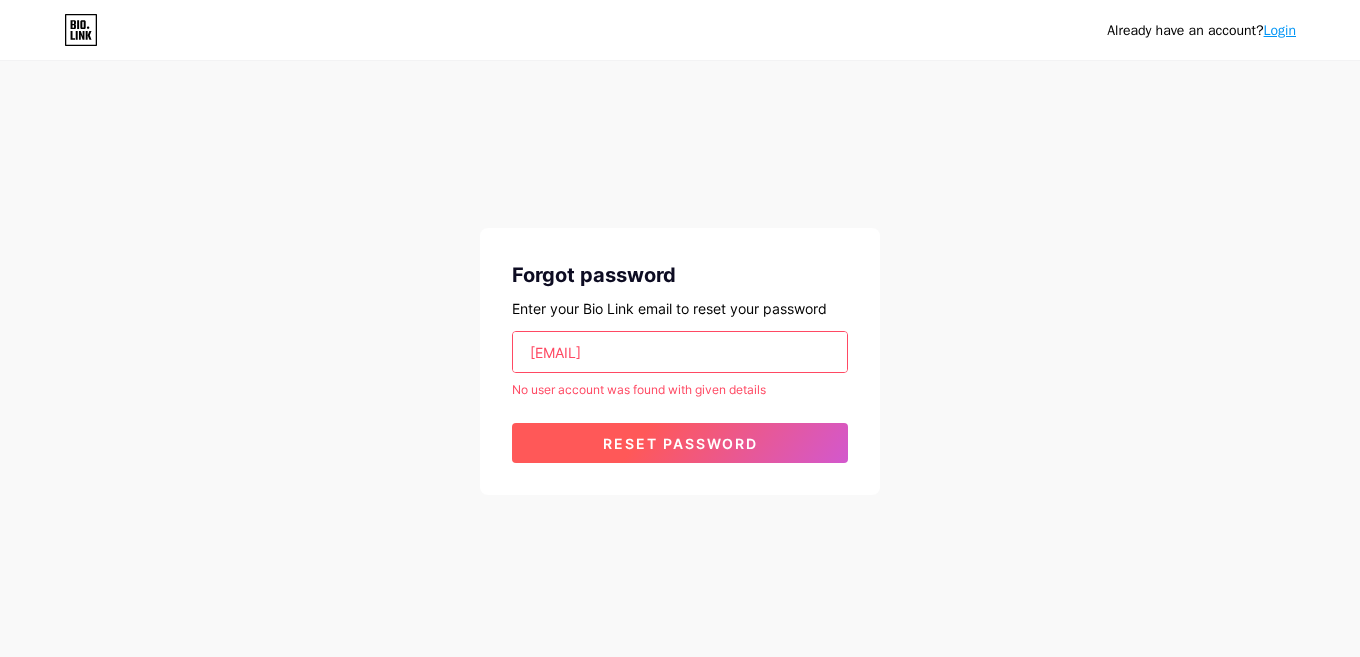 click on "Reset password" at bounding box center (680, 443) 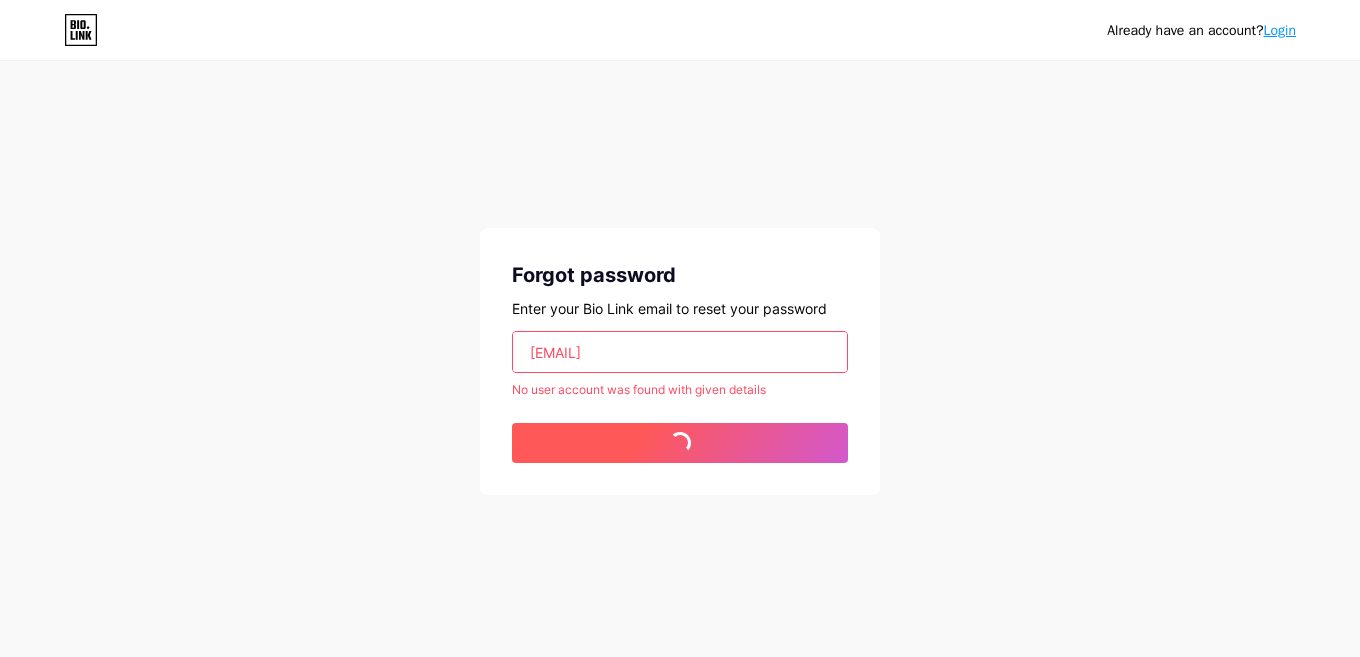click on "Reset password" at bounding box center [680, 443] 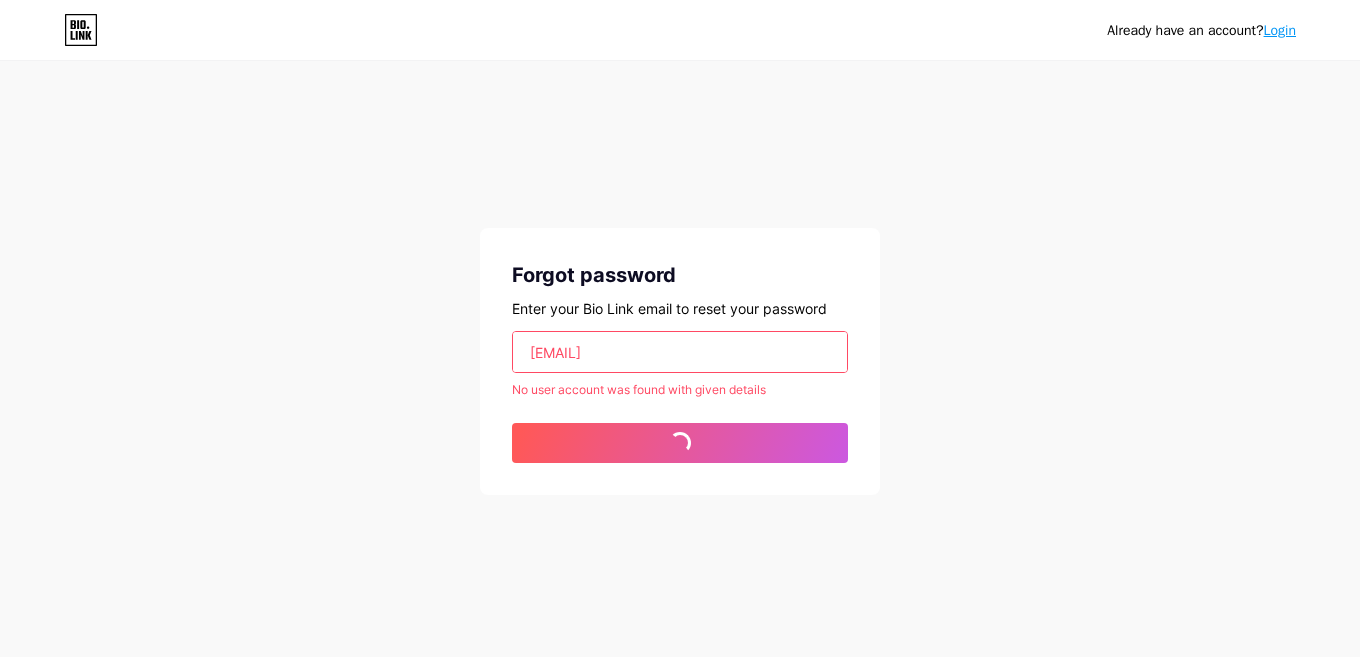 click on "samputraraka9@gmail.com   No user account was found with given details     Reset password" at bounding box center (680, 397) 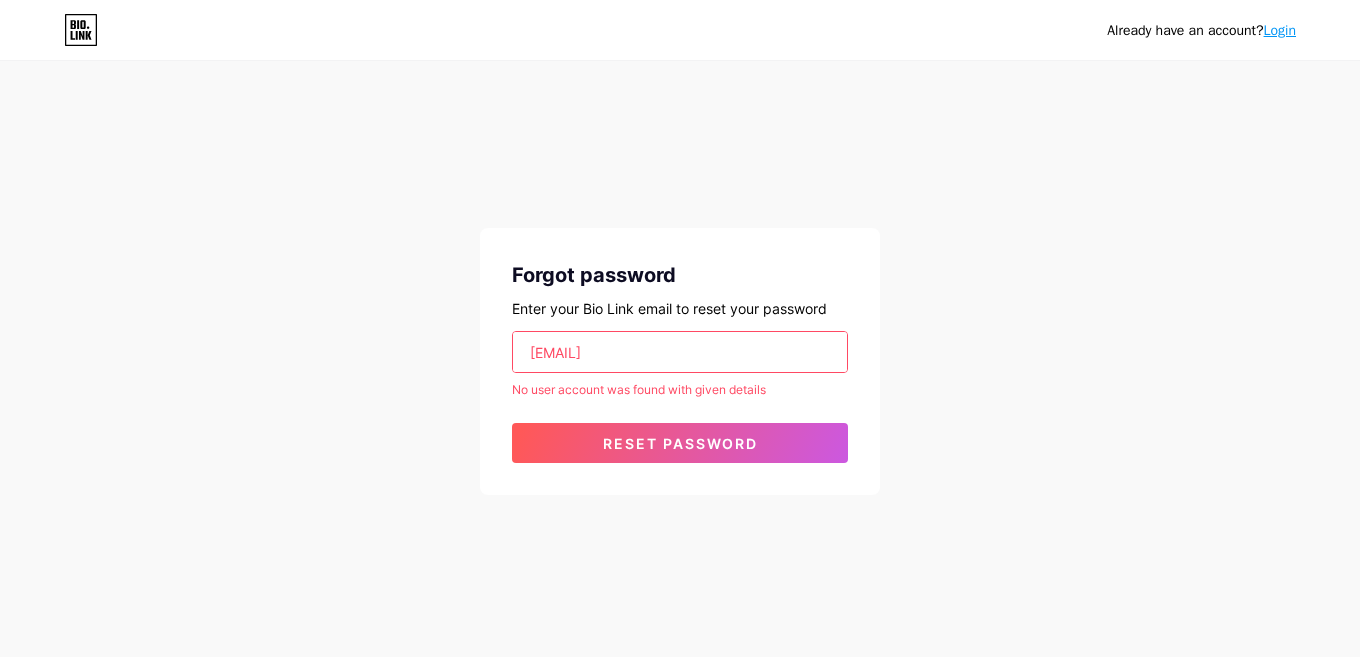 click on "samputraraka9@gmail.com   No user account was found with given details     Reset password" at bounding box center (680, 397) 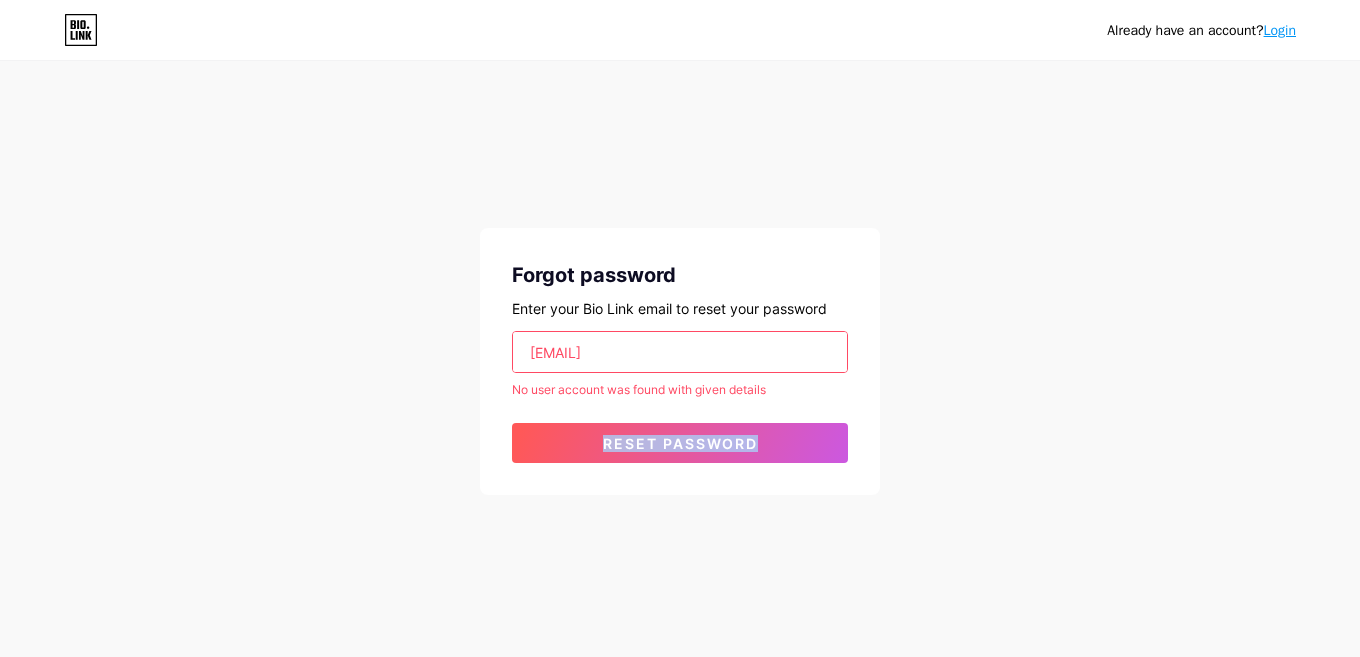 click on "Forgot password
Enter your Bio Link email to reset your password
samputraraka9@gmail.com   No user account was found with given details     Reset password" at bounding box center (680, 361) 